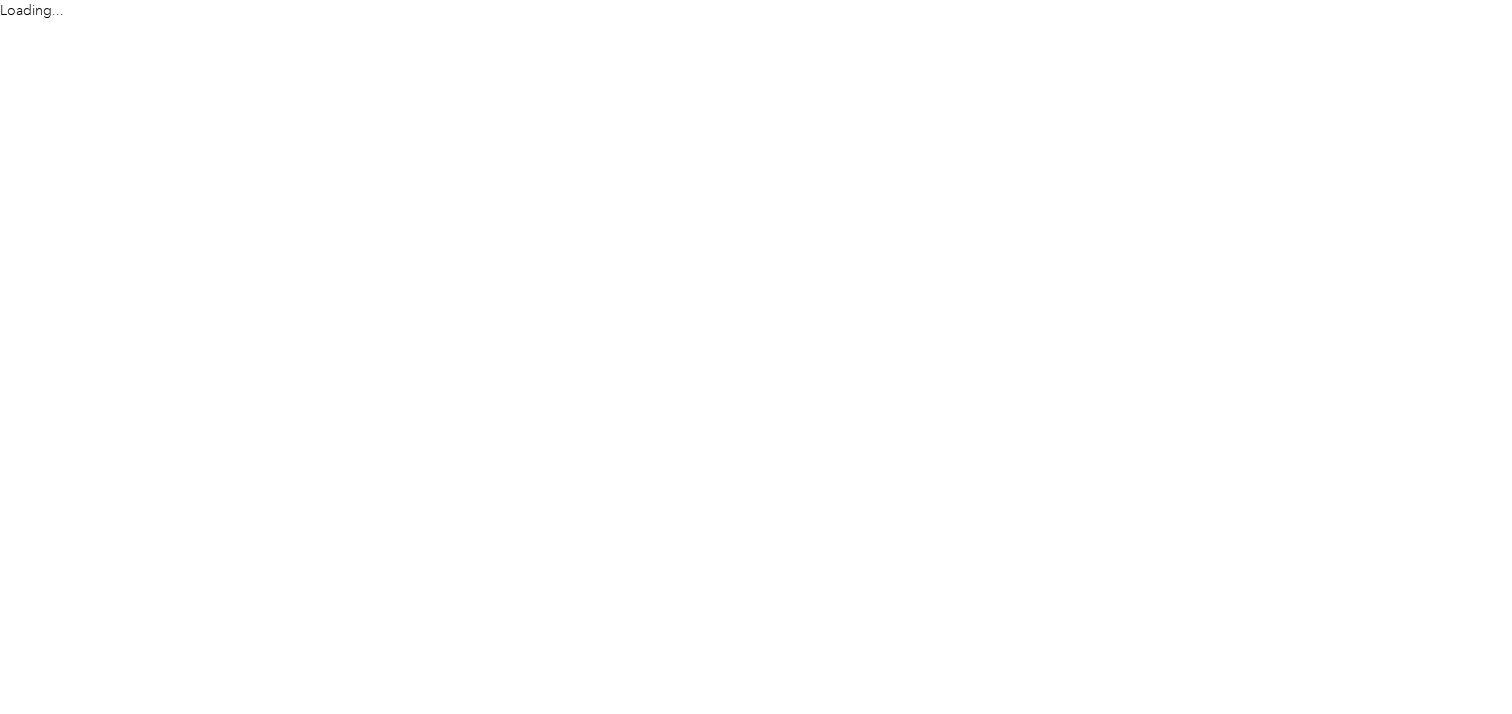 scroll, scrollTop: 0, scrollLeft: 0, axis: both 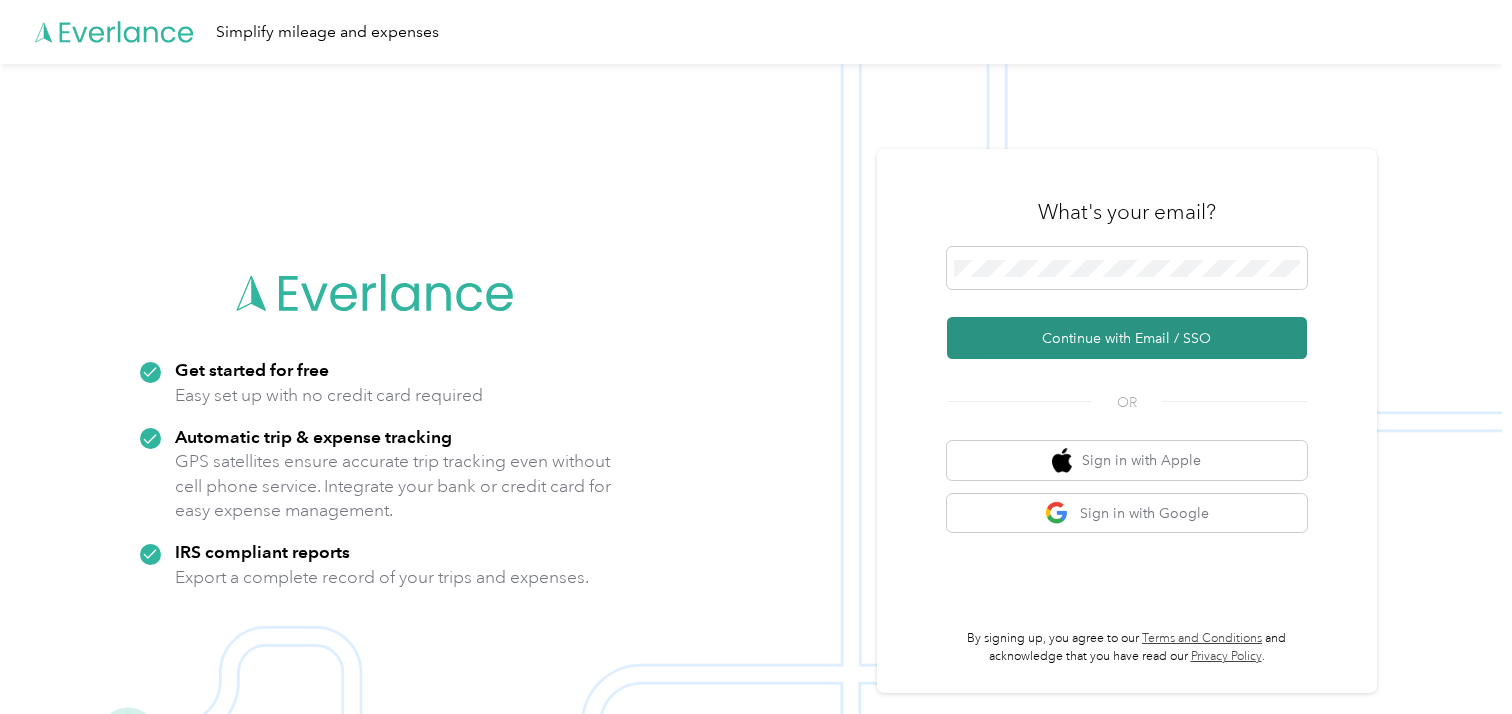 click on "Continue with Email / SSO" at bounding box center (1127, 338) 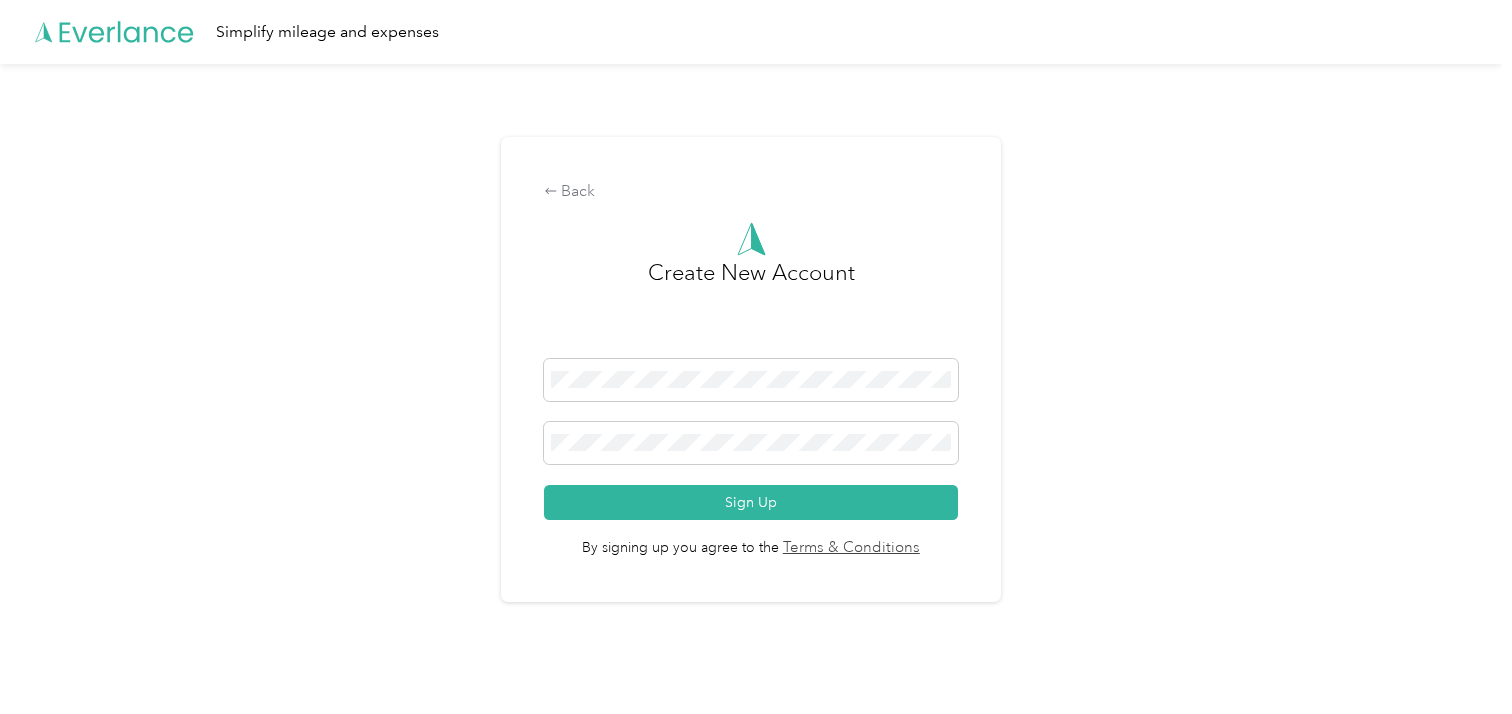 click on "By signing up you agree to the Terms & Conditions" at bounding box center [751, 540] 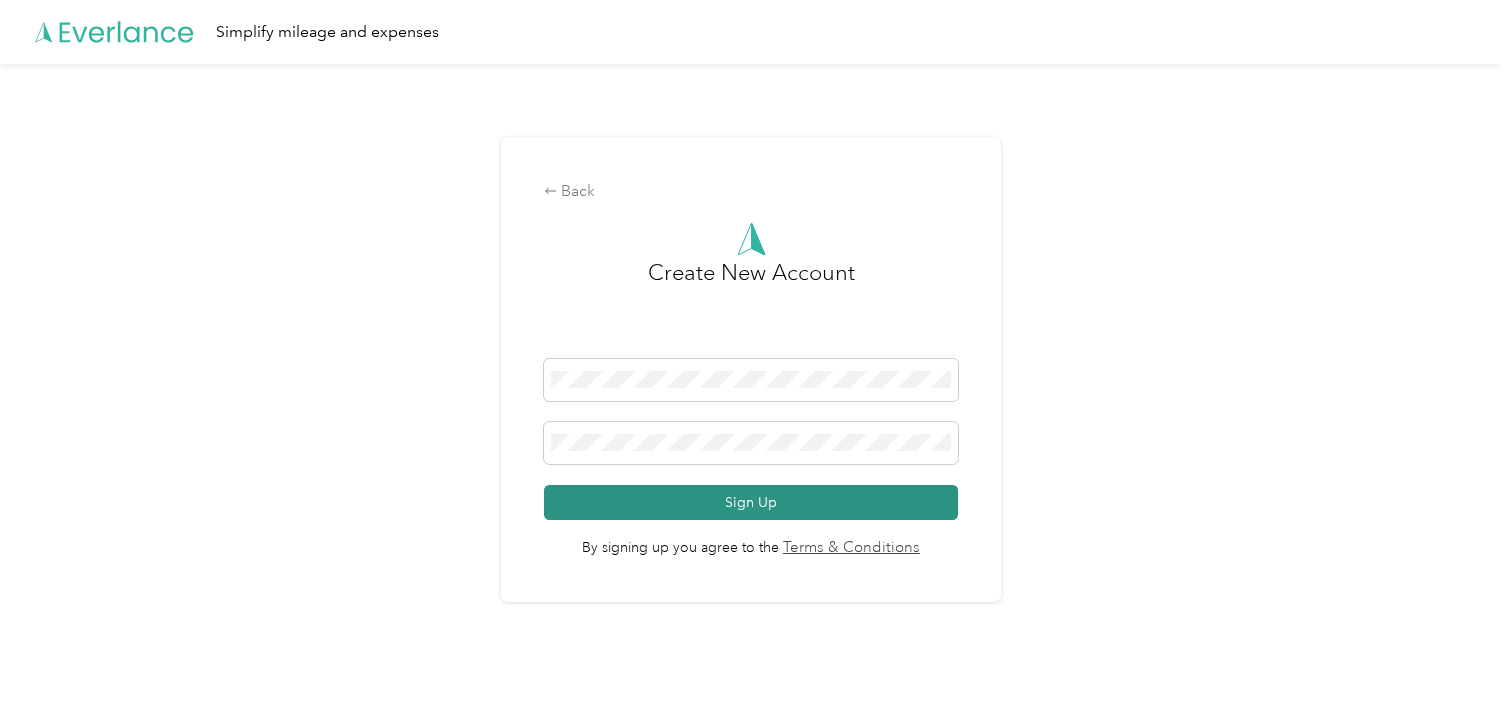 click on "Sign Up" at bounding box center [751, 502] 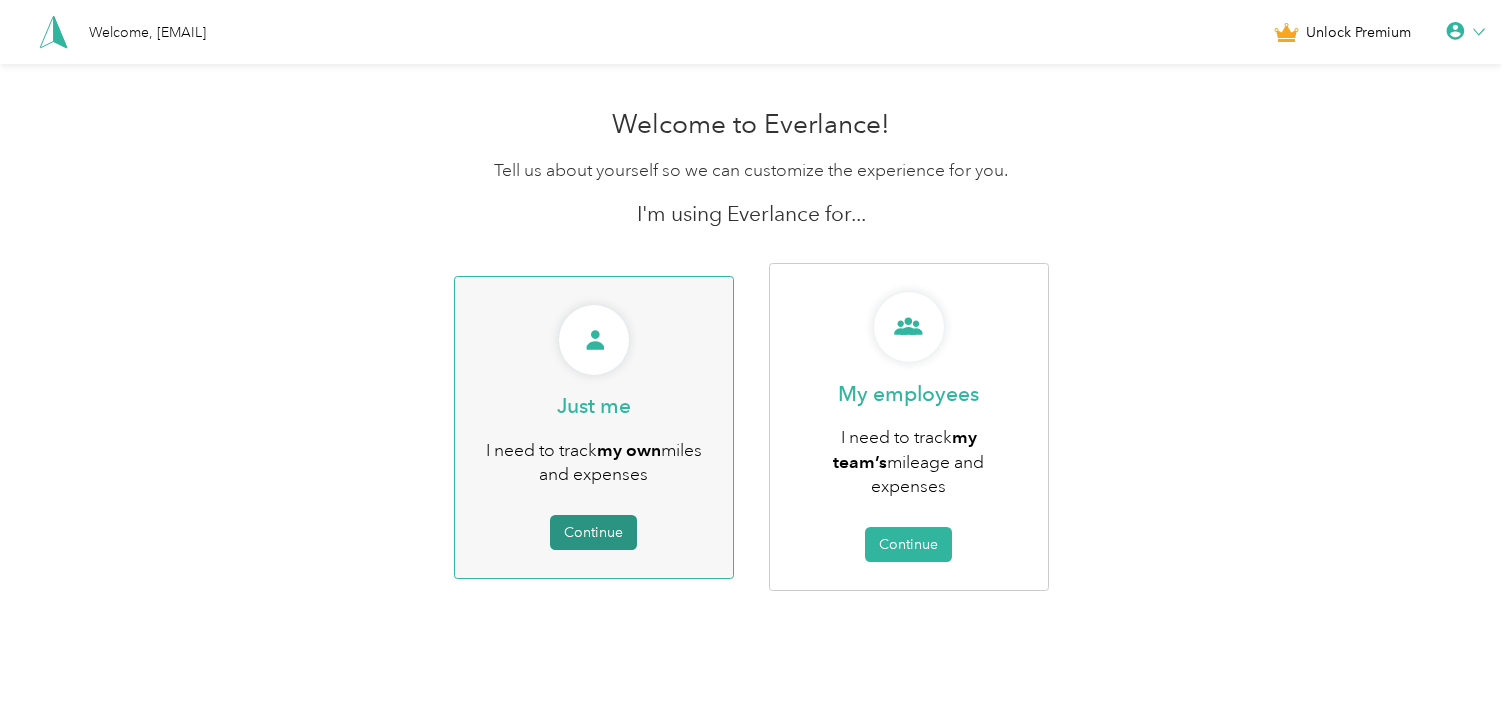 click on "Continue" at bounding box center [593, 532] 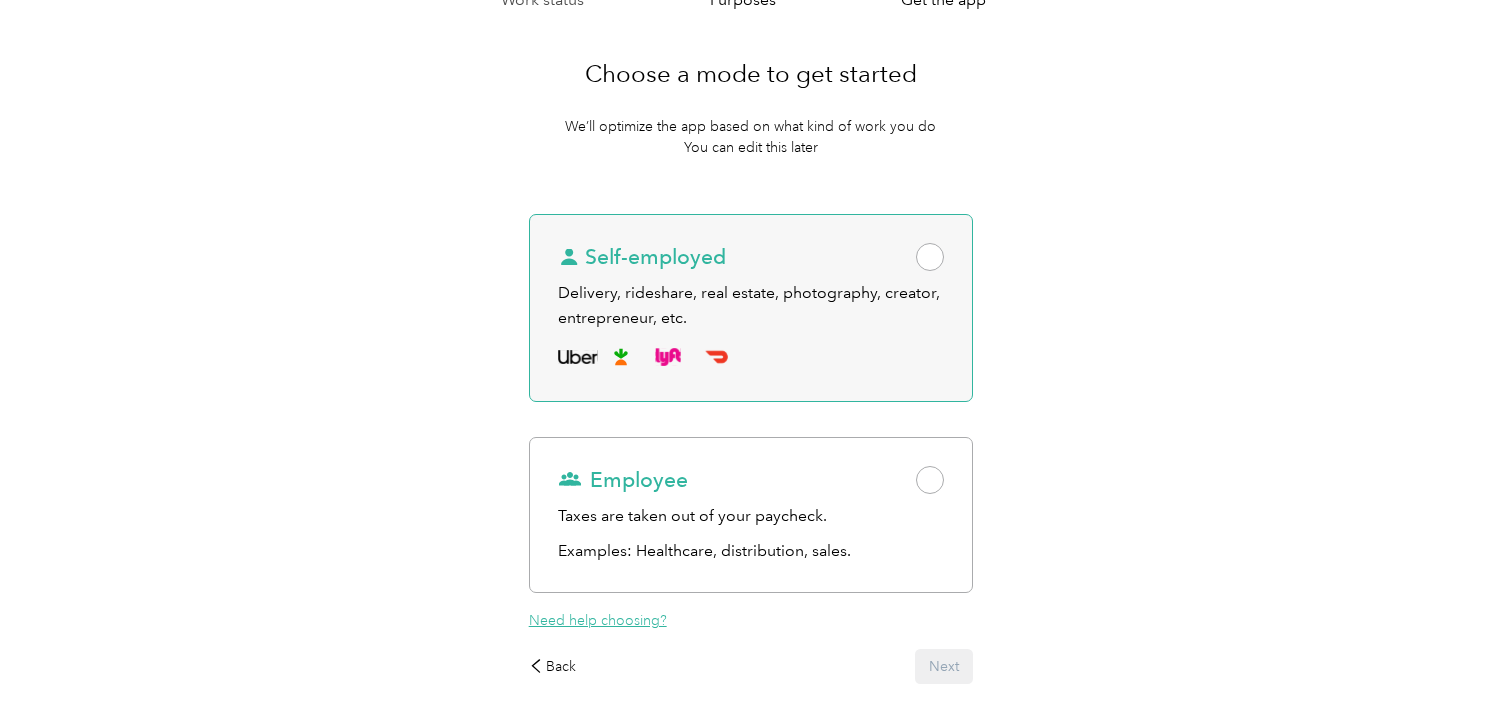 scroll, scrollTop: 136, scrollLeft: 0, axis: vertical 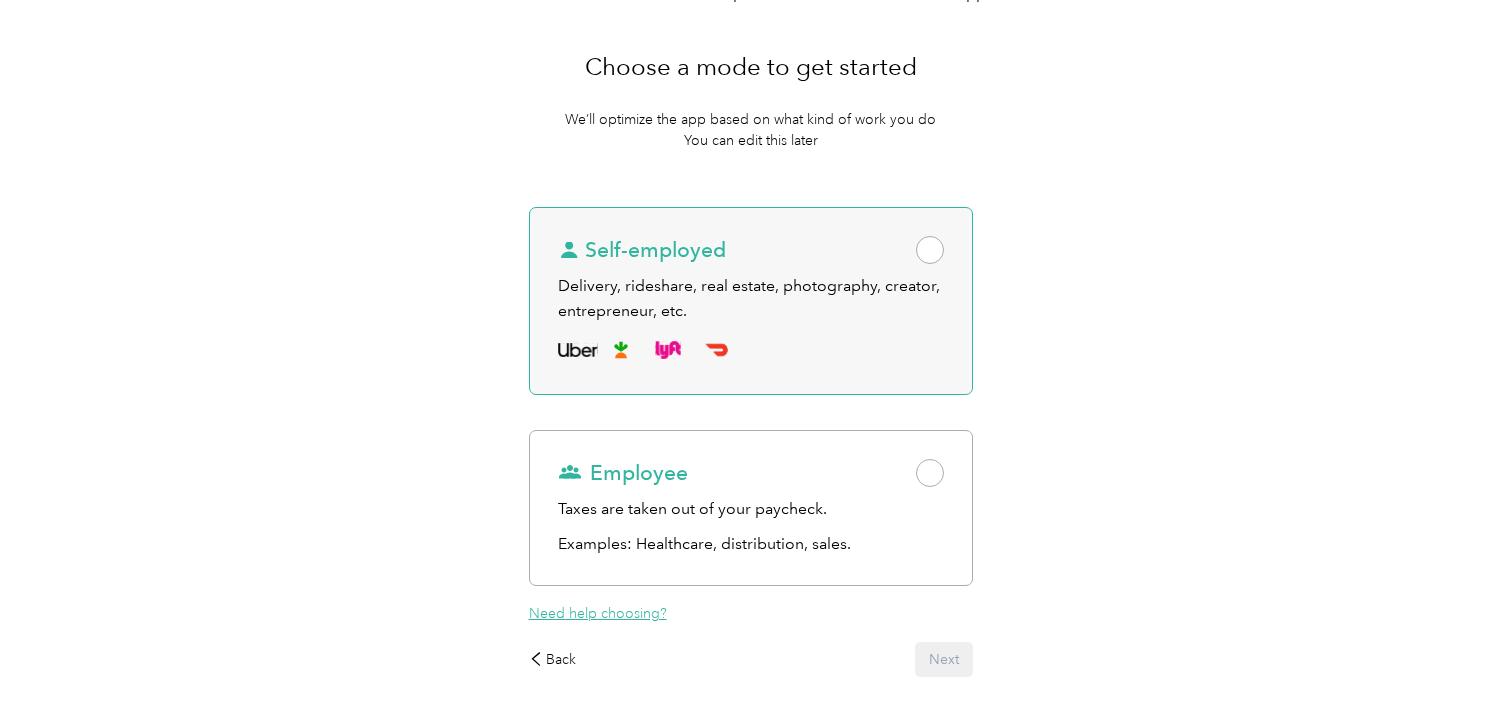 click on "Self-employed" at bounding box center (642, 250) 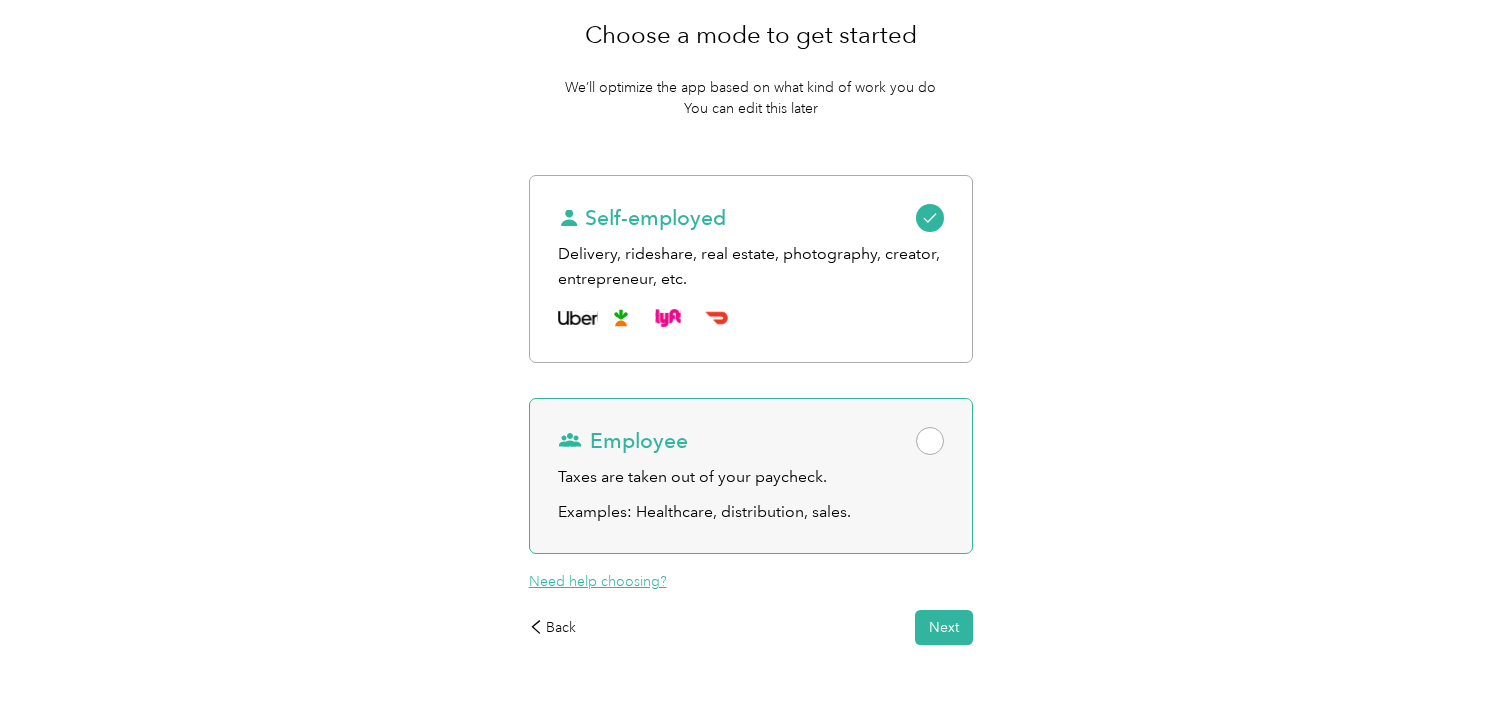 scroll, scrollTop: 182, scrollLeft: 0, axis: vertical 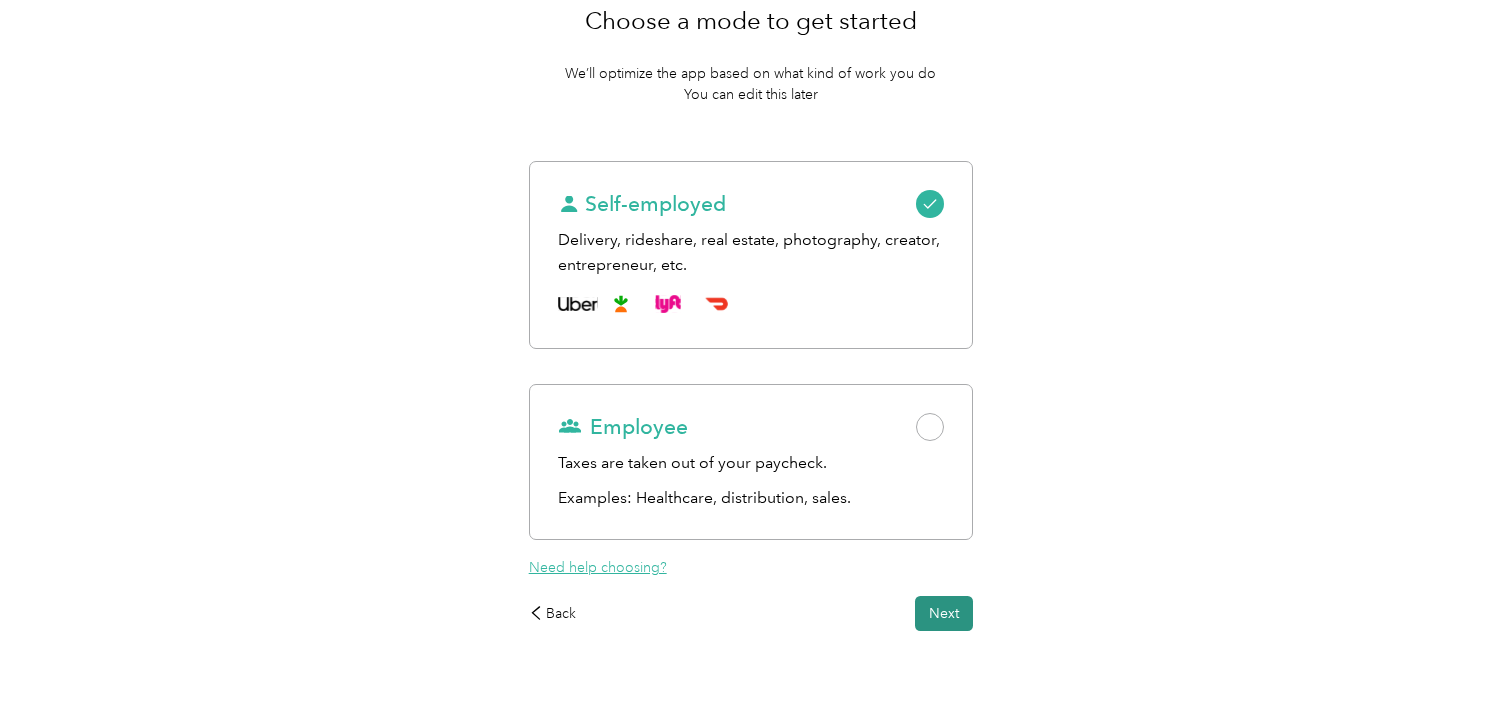 click on "Next" at bounding box center [944, 613] 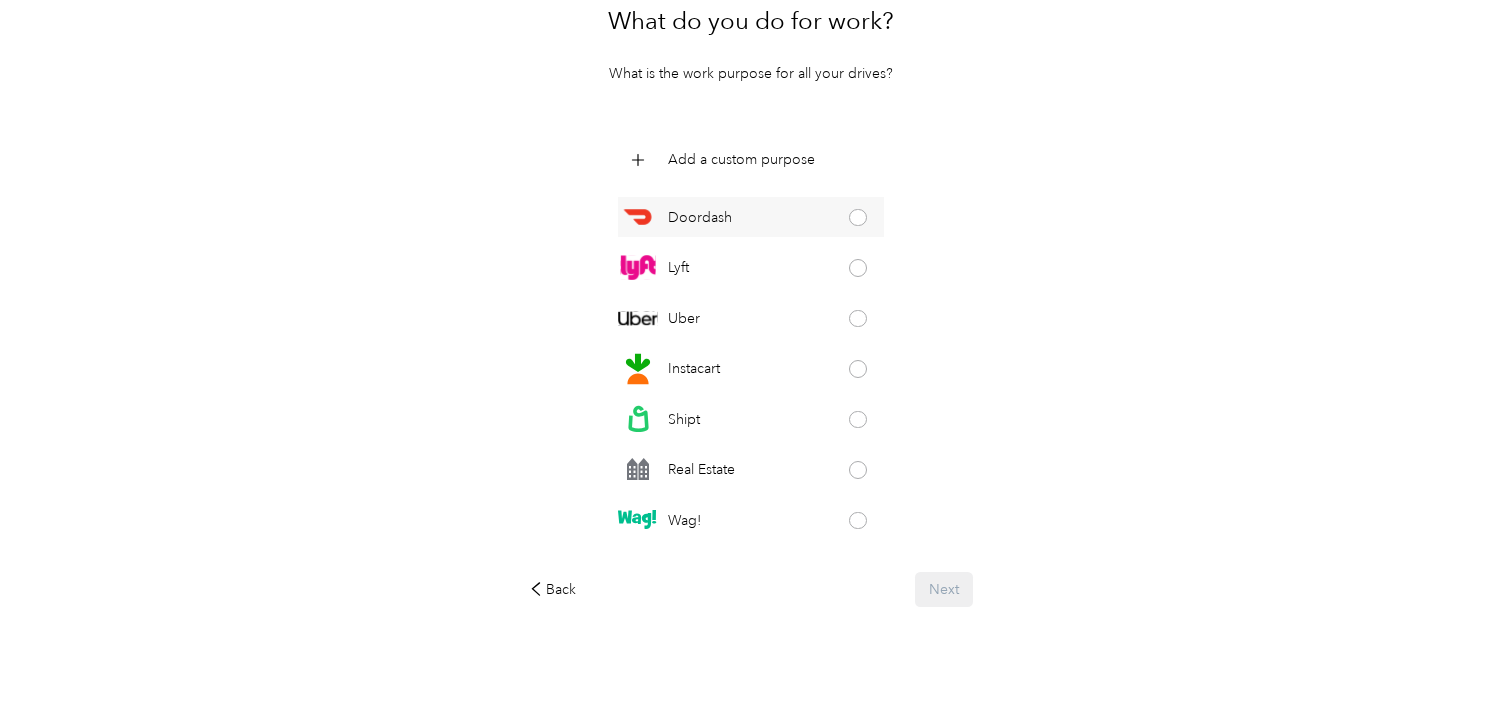 click on "Doordash" at bounding box center [700, 217] 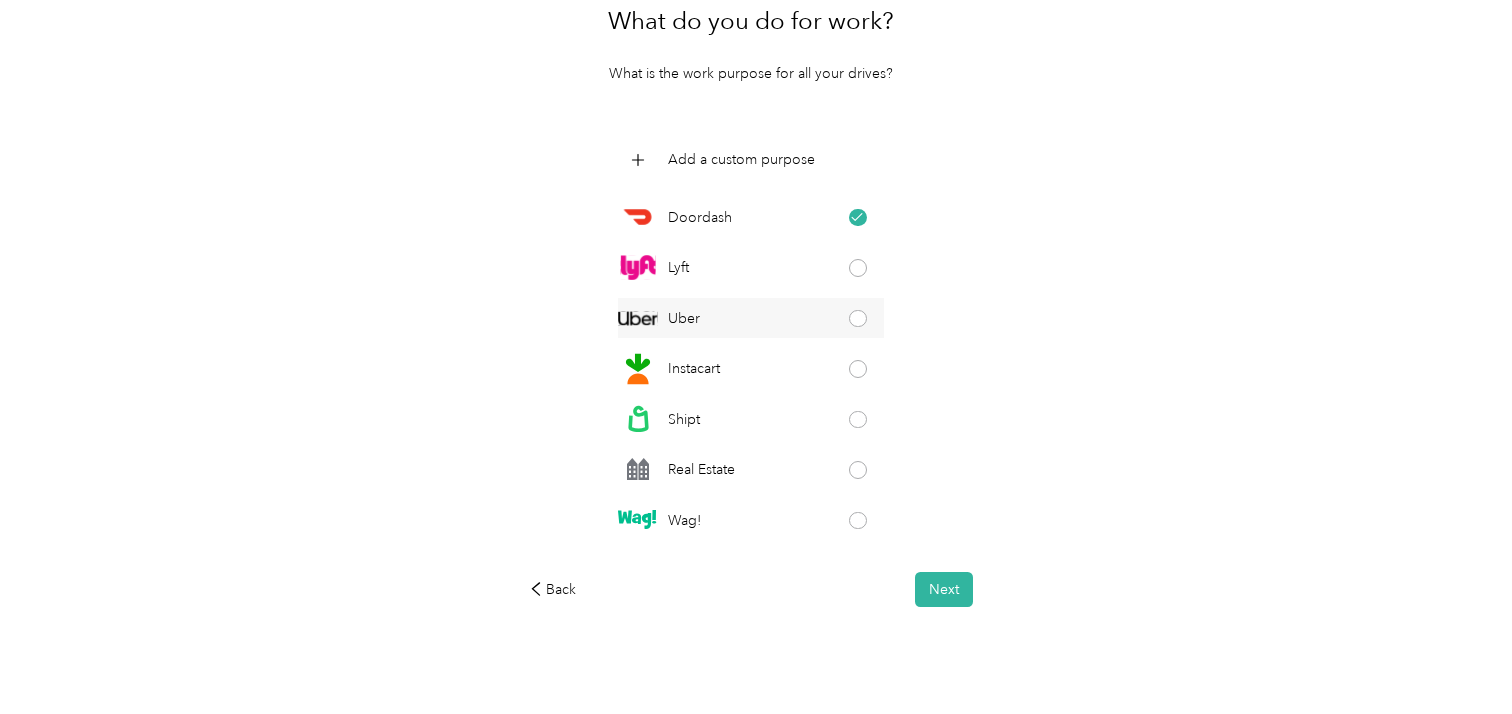 click on "Uber" at bounding box center (684, 318) 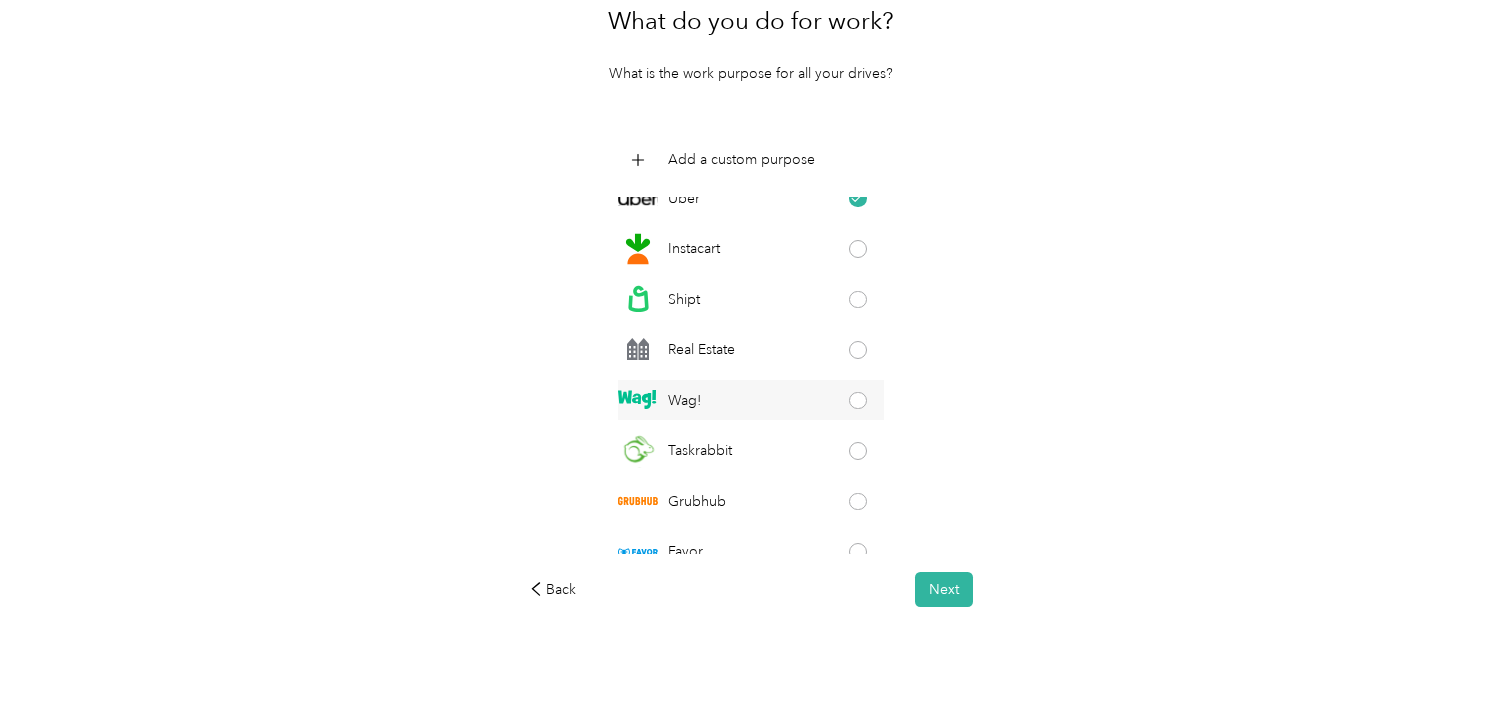 scroll, scrollTop: 122, scrollLeft: 0, axis: vertical 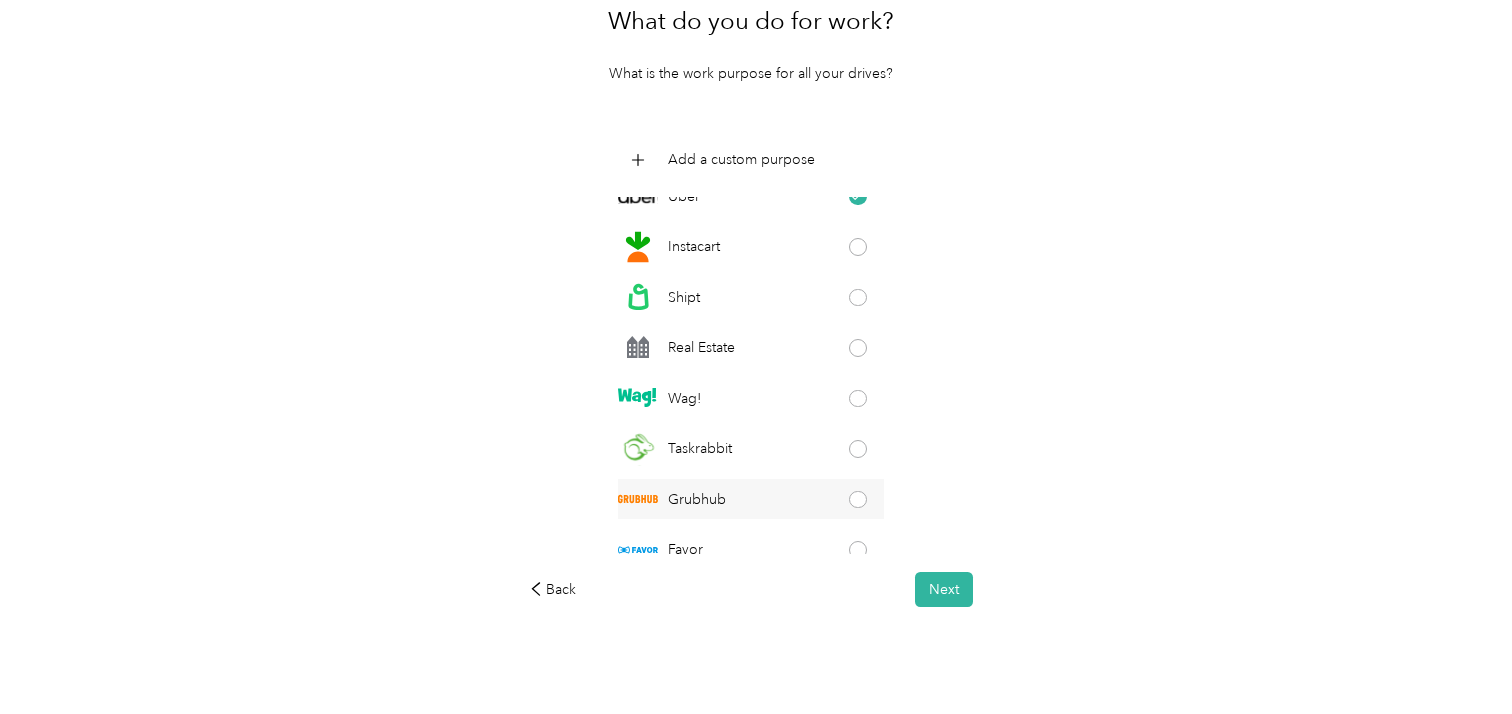 click on "Grubhub" at bounding box center [697, 499] 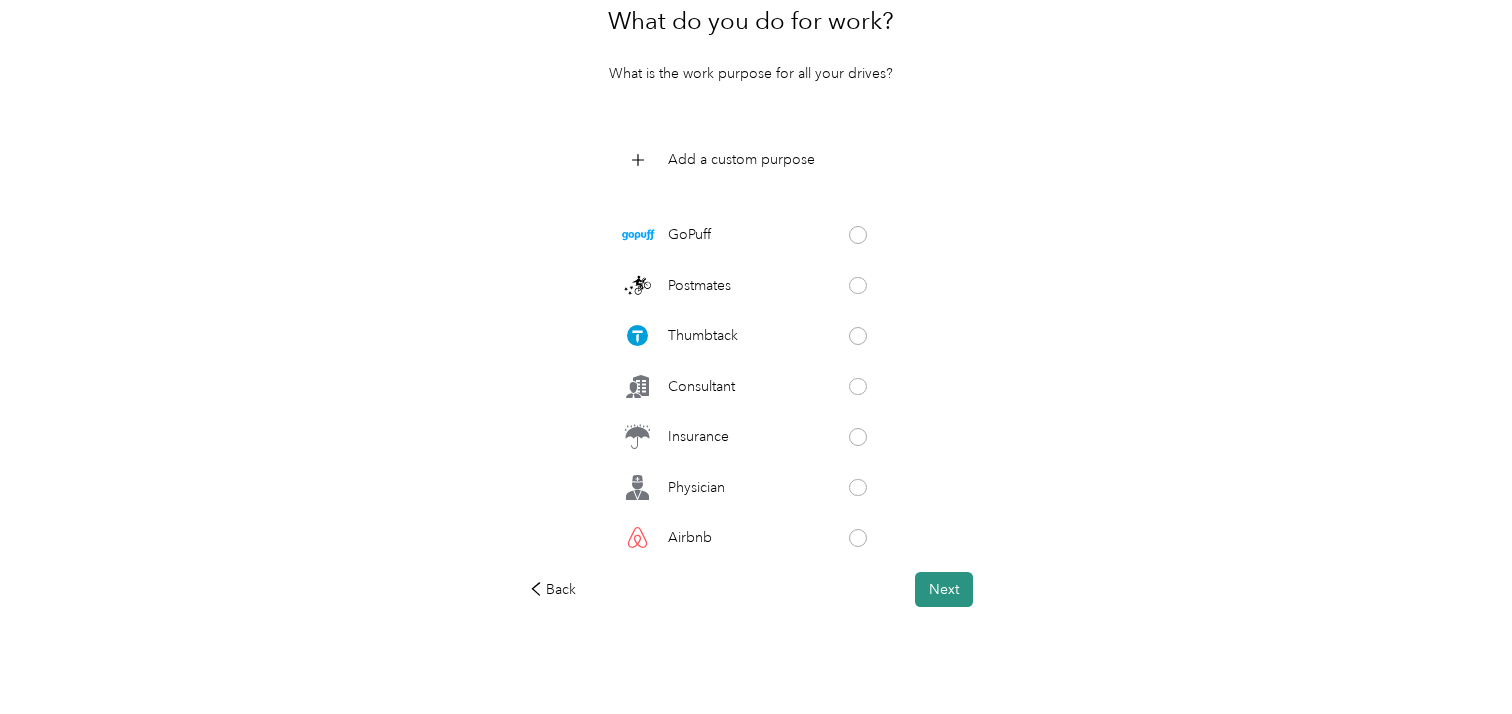 scroll, scrollTop: 539, scrollLeft: 0, axis: vertical 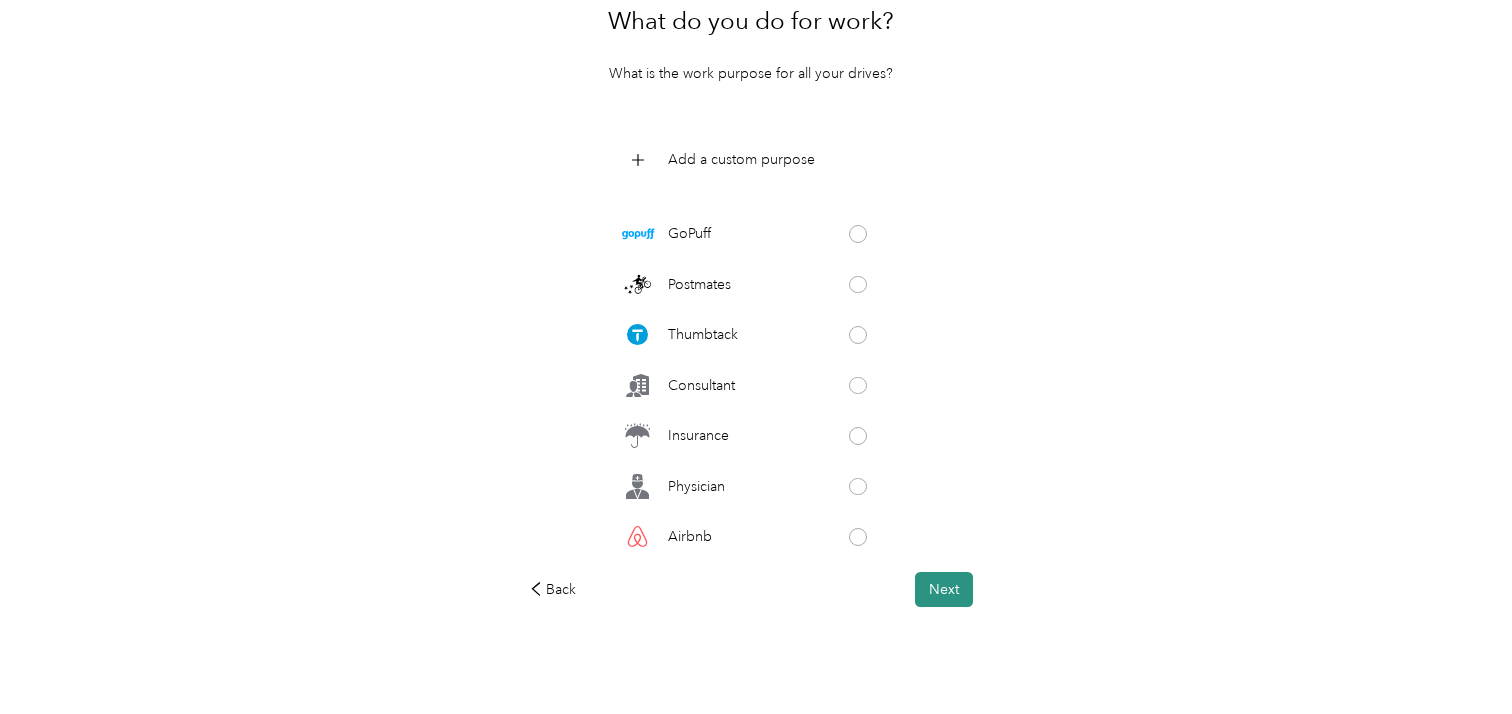 click on "Next" at bounding box center [944, 589] 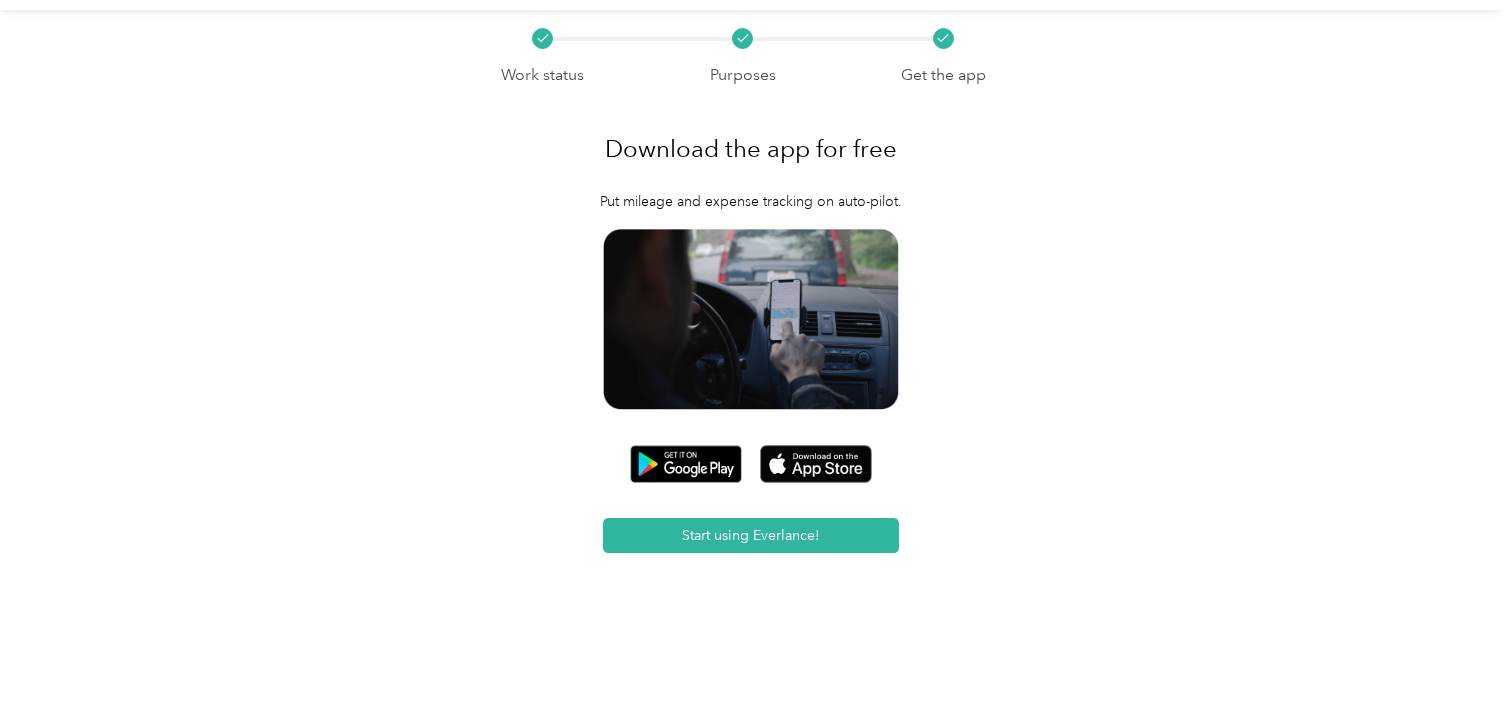 scroll, scrollTop: 0, scrollLeft: 0, axis: both 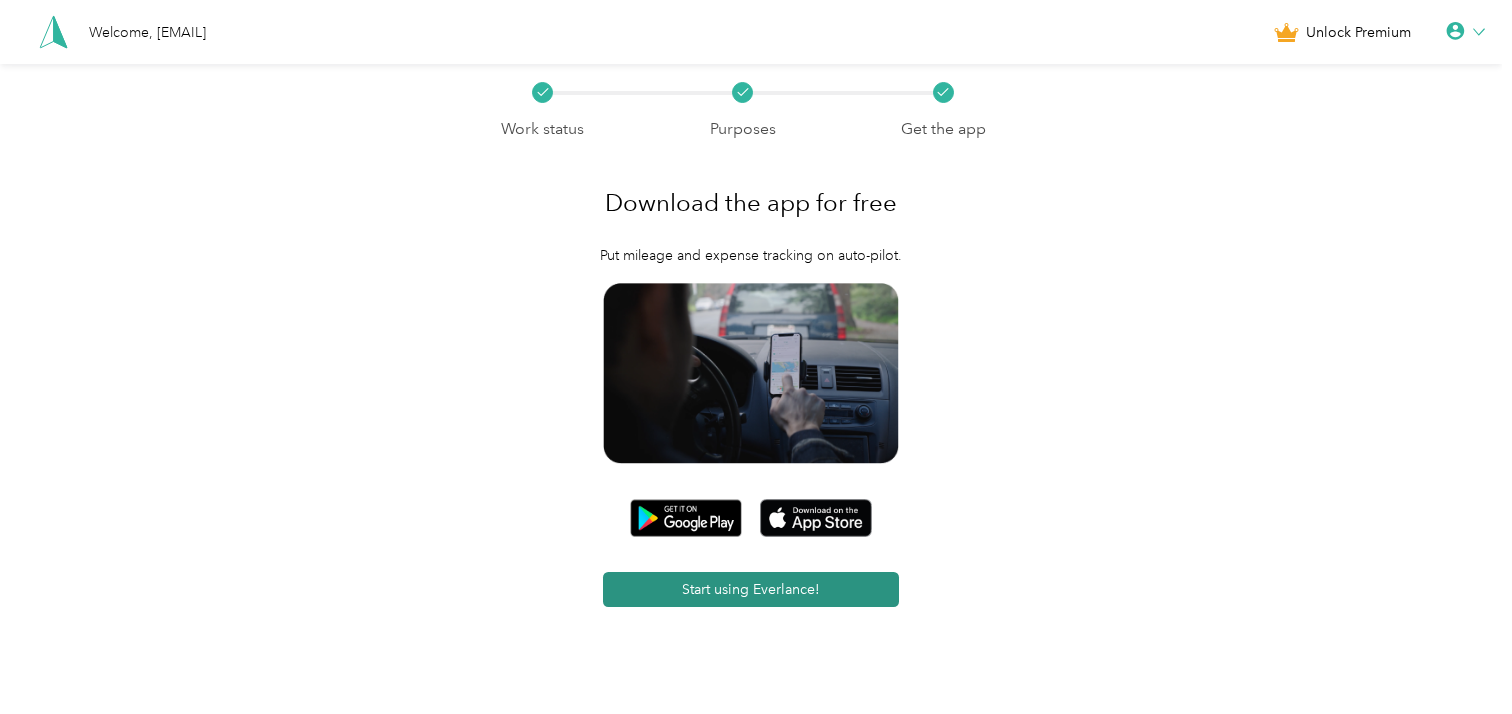 click on "Start using Everlance!" at bounding box center [751, 589] 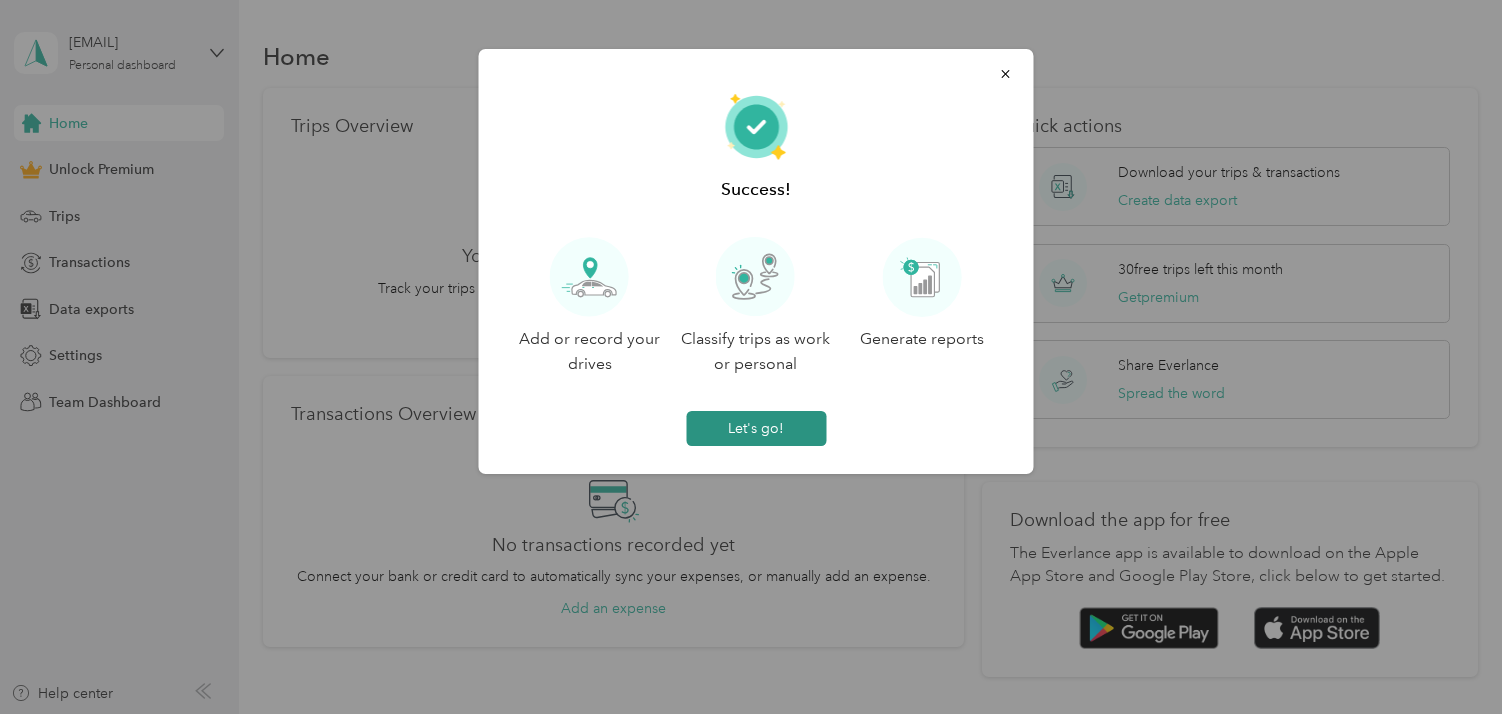 click on "Let's go!" at bounding box center [756, 428] 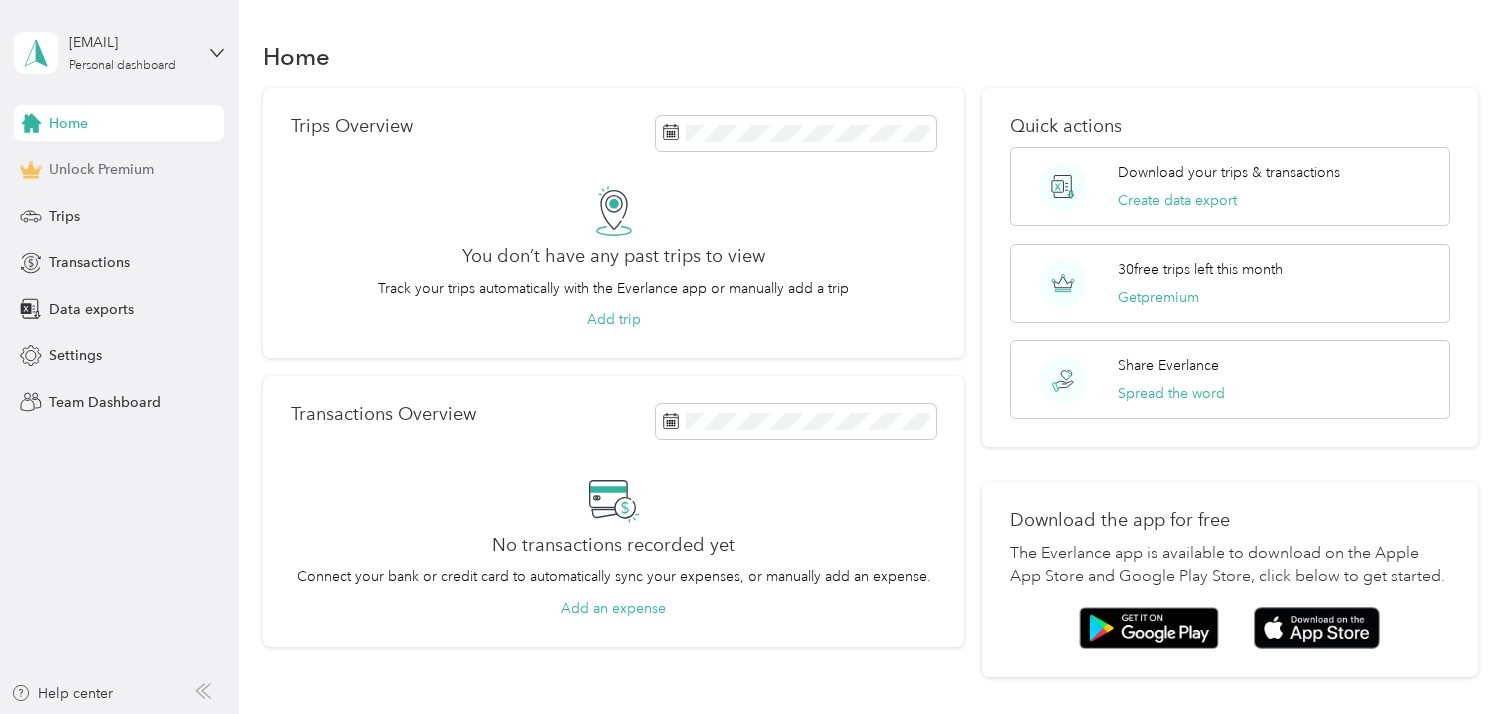 click on "Unlock Premium" at bounding box center [101, 169] 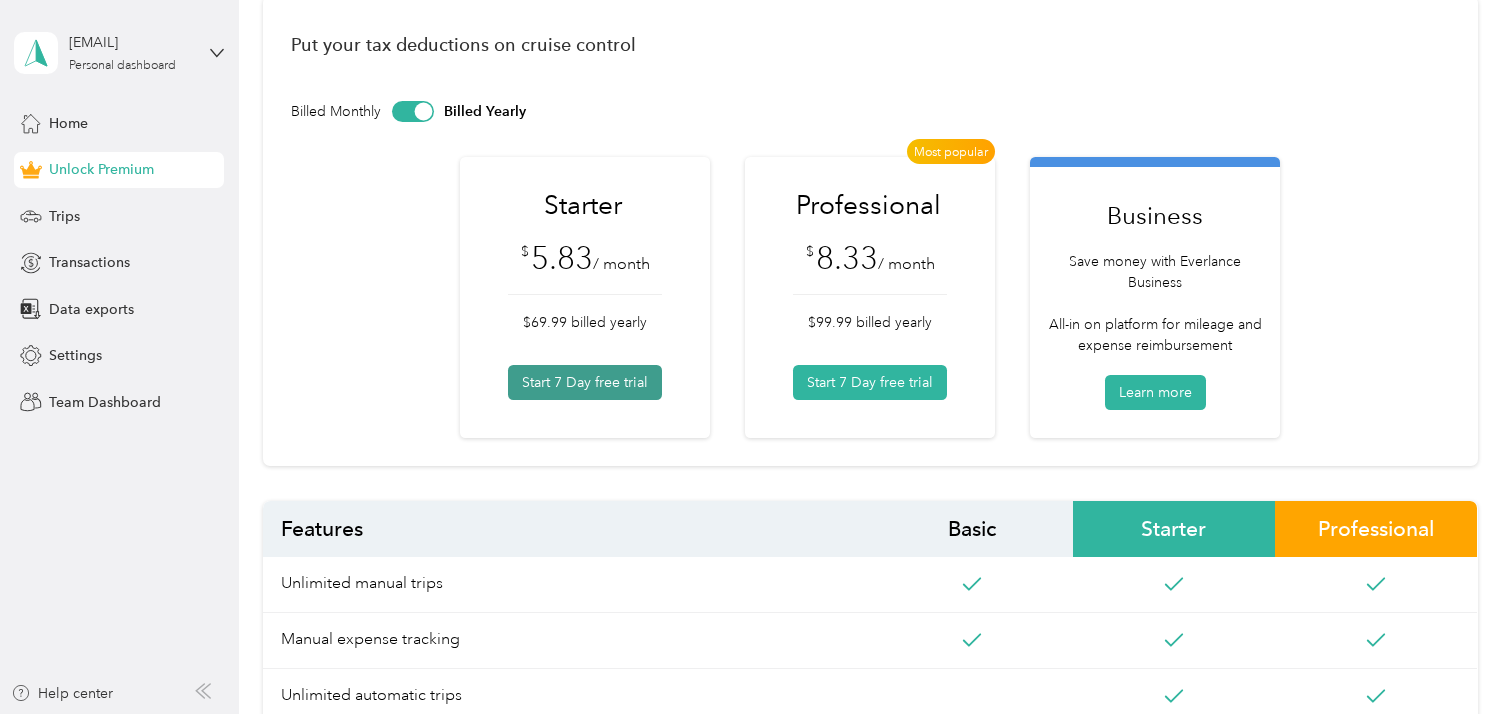 scroll, scrollTop: 116, scrollLeft: 0, axis: vertical 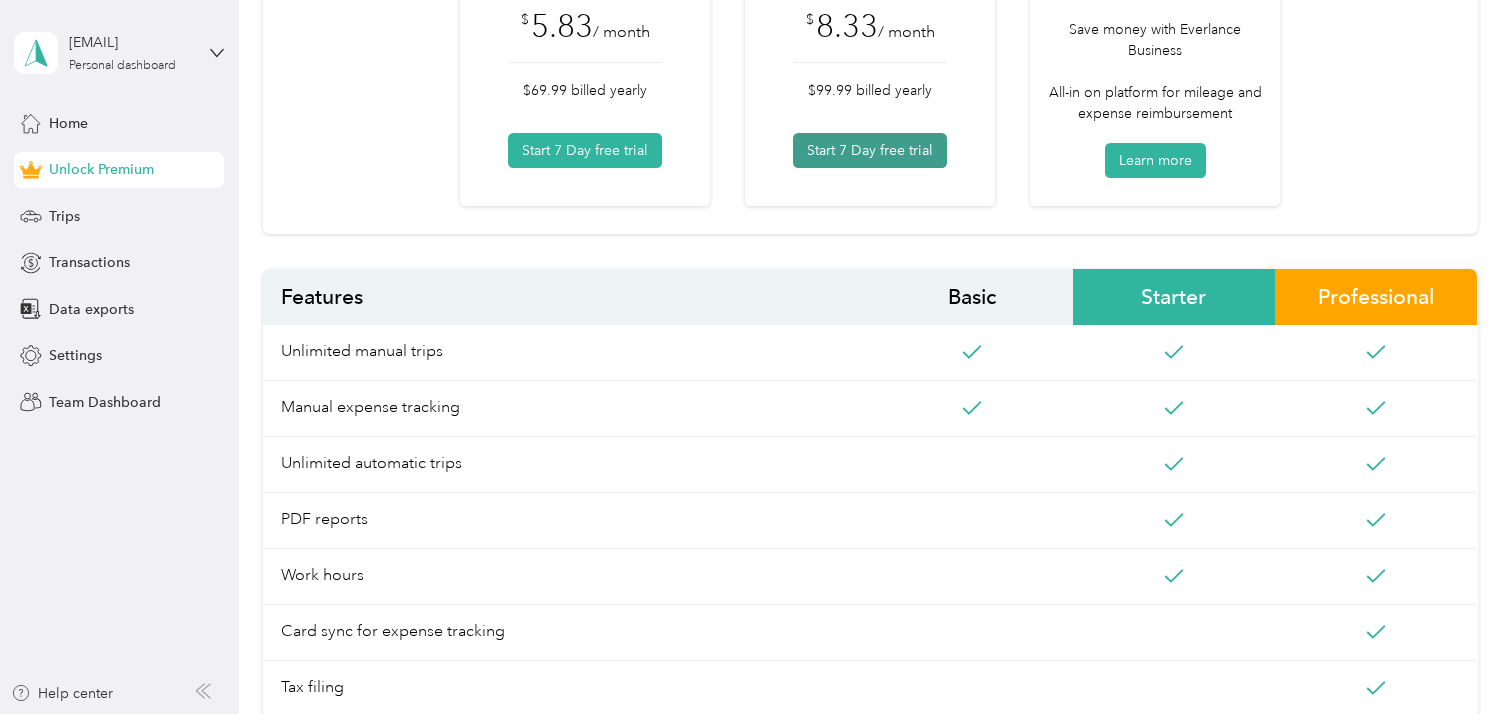 click on "Start 7 Day free trial" at bounding box center [870, 150] 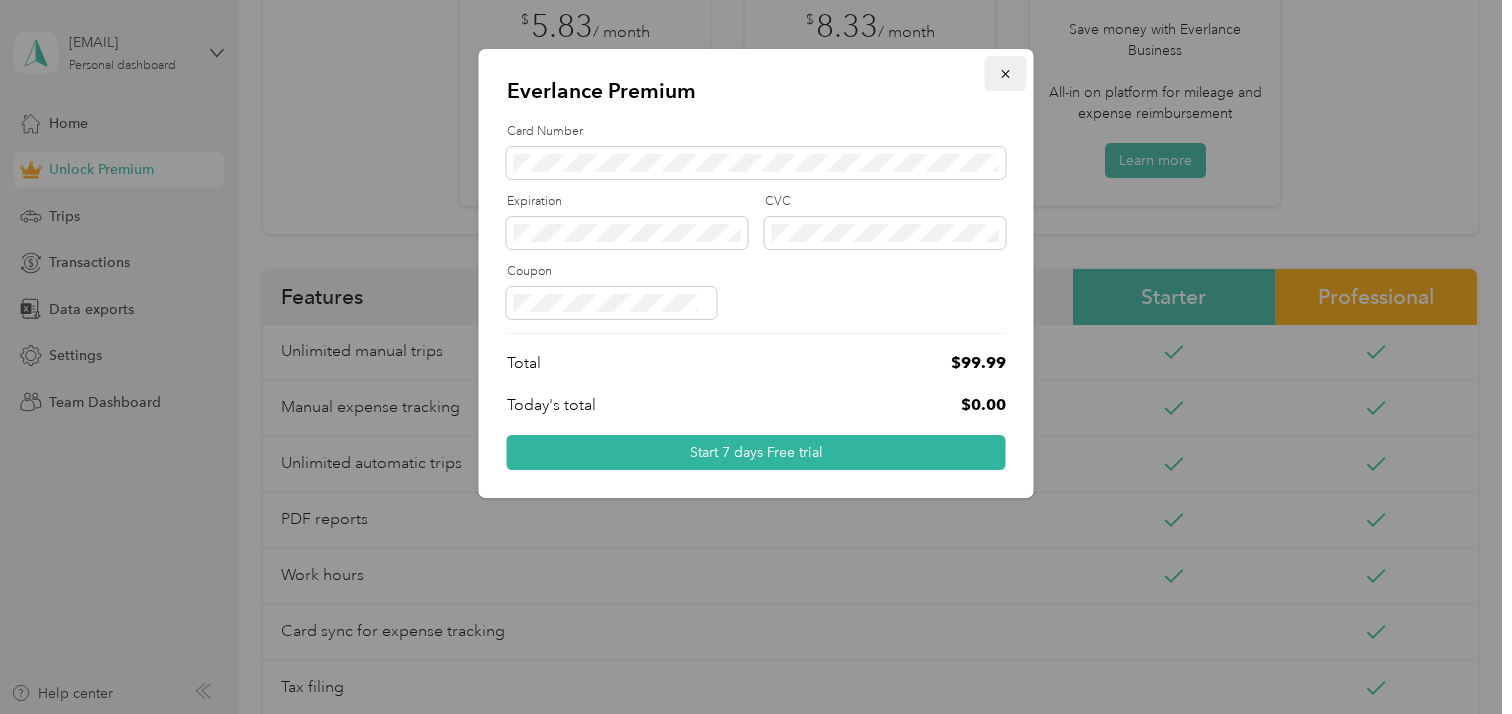 click 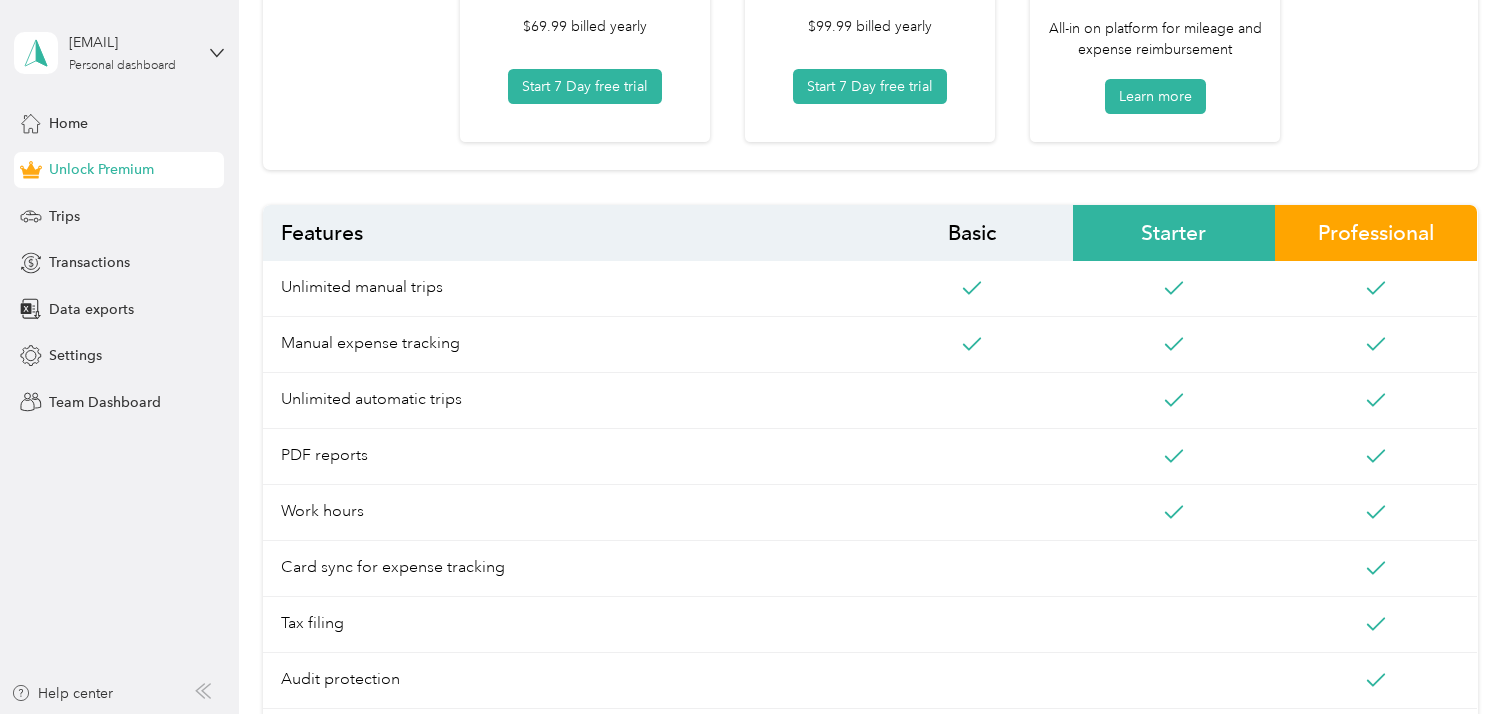 scroll, scrollTop: 396, scrollLeft: 0, axis: vertical 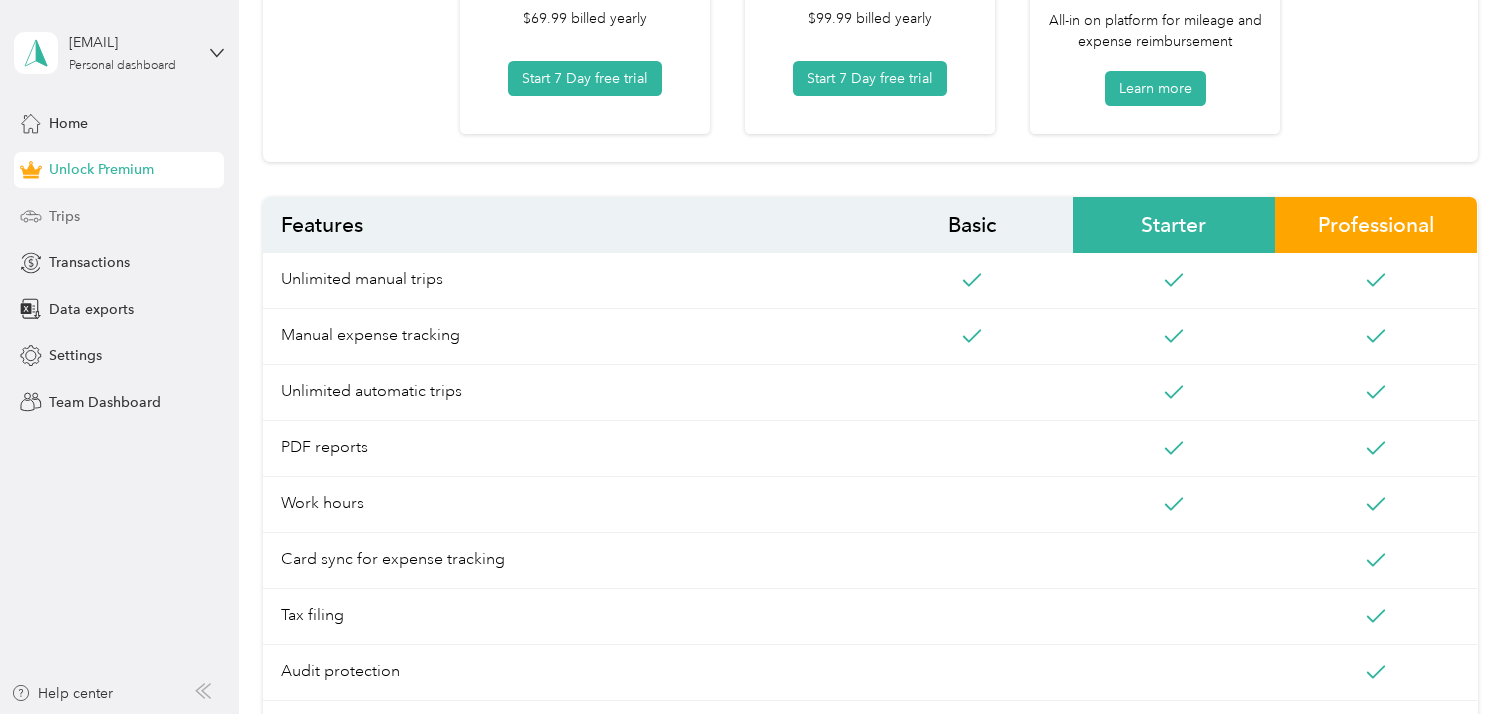 click on "Trips" at bounding box center [64, 216] 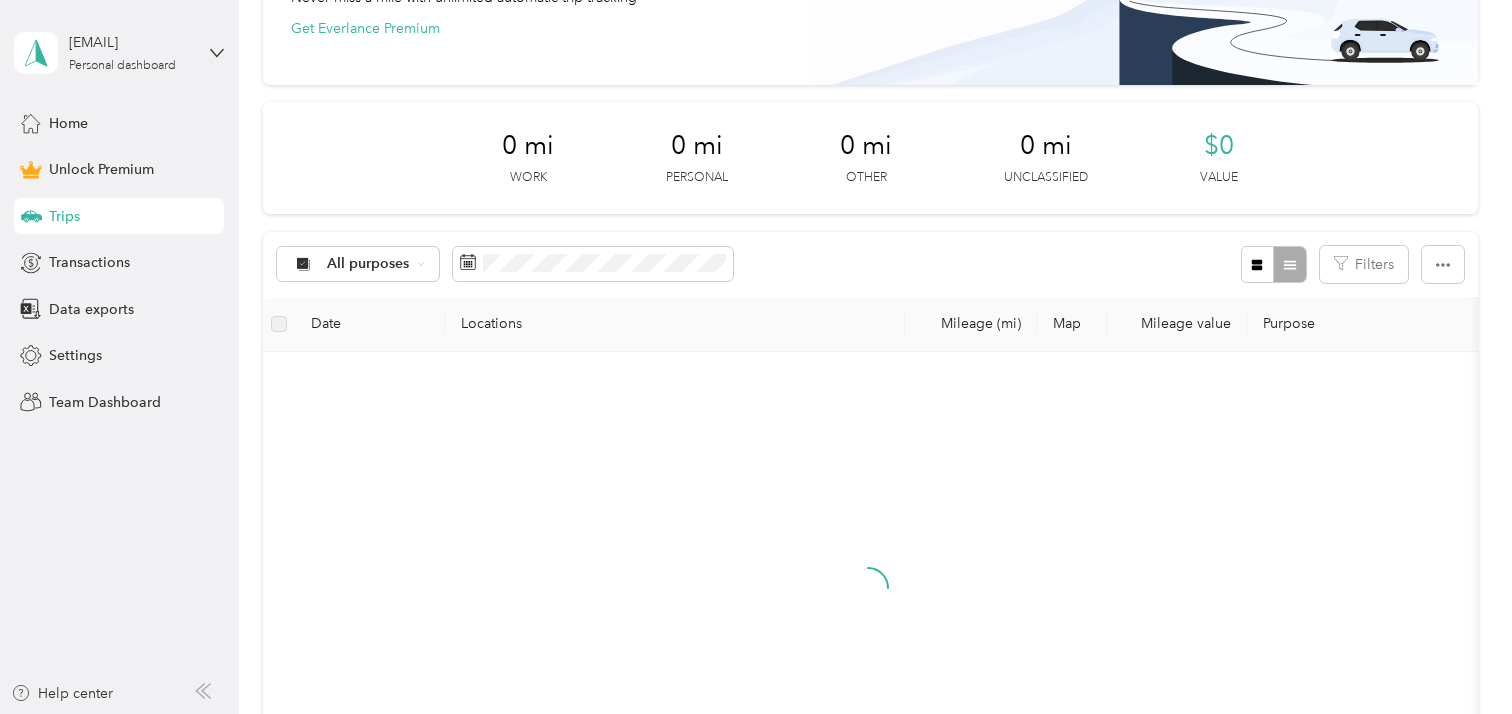 scroll, scrollTop: 396, scrollLeft: 0, axis: vertical 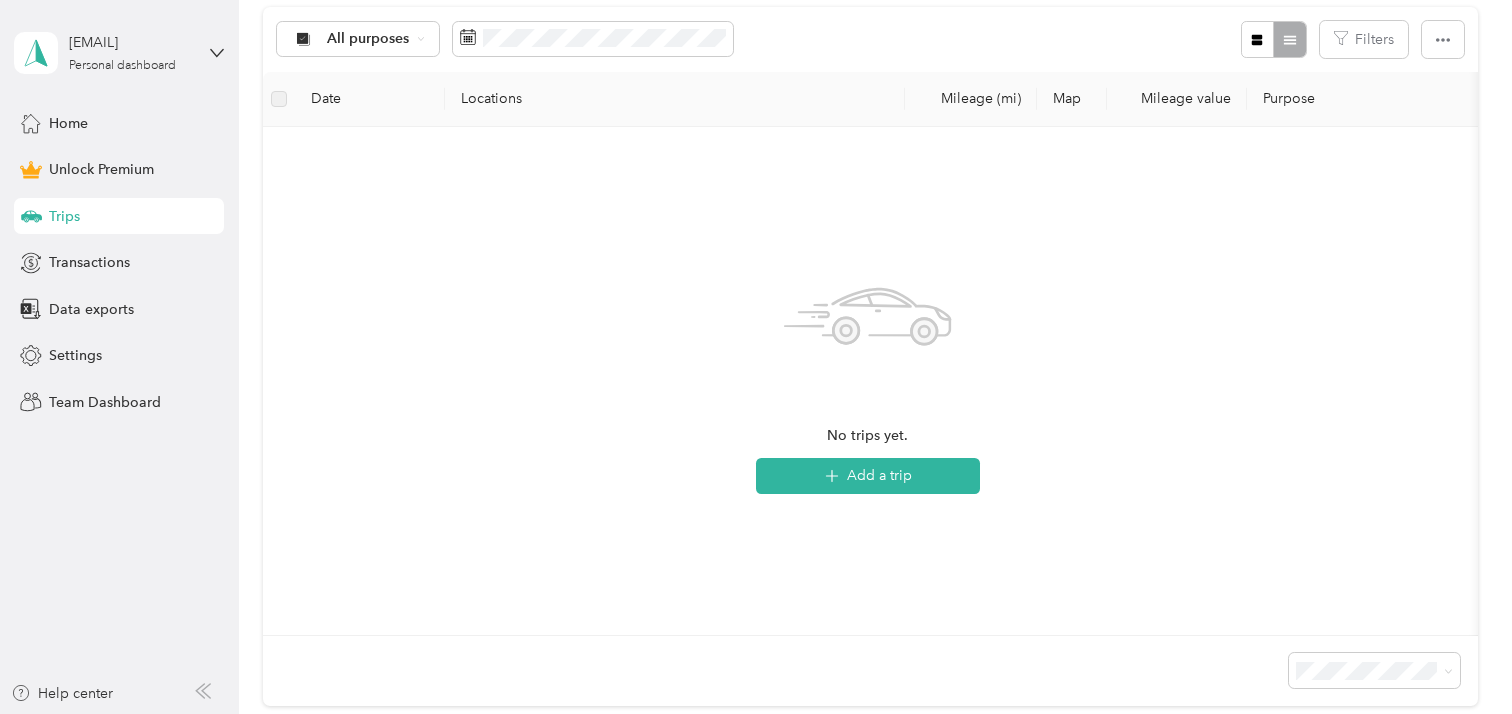 click on "Date" at bounding box center (370, 99) 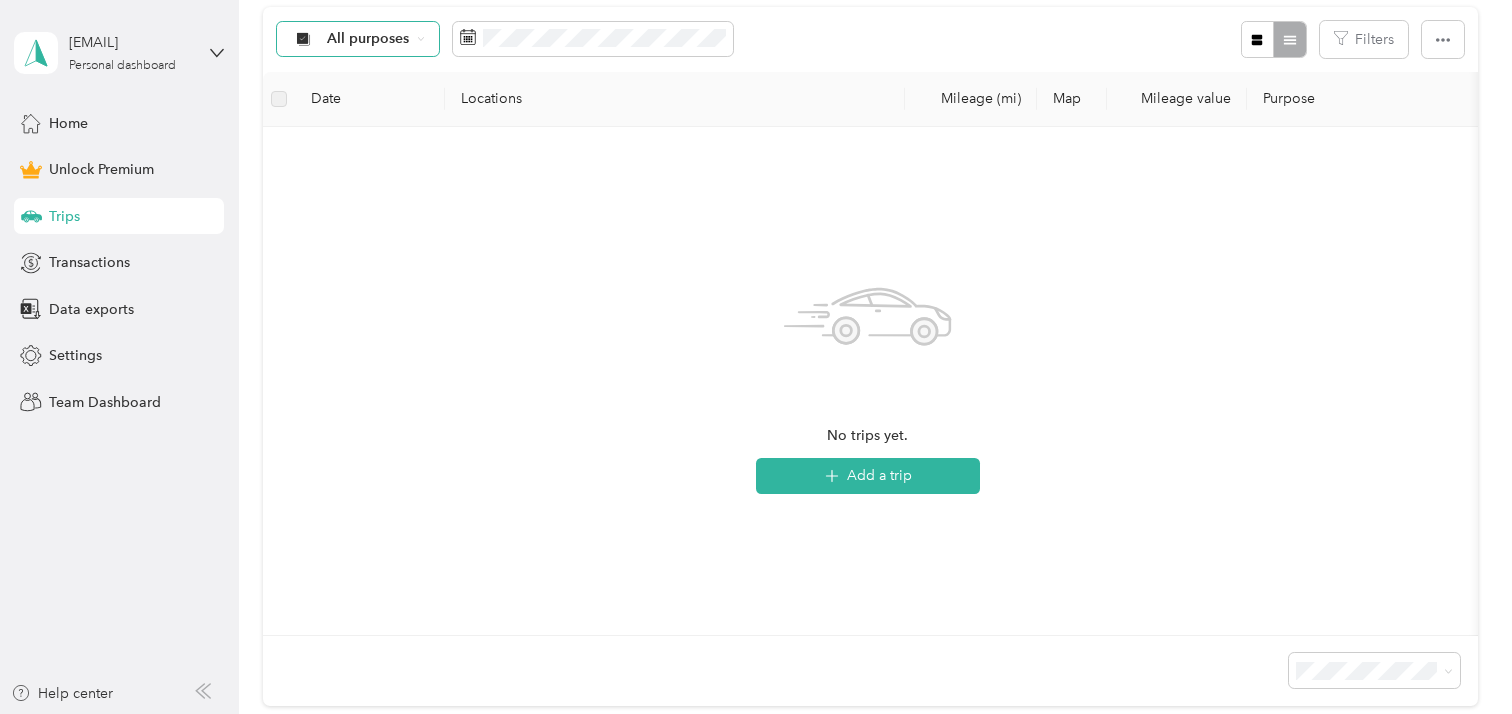 click on "All purposes" at bounding box center (368, 39) 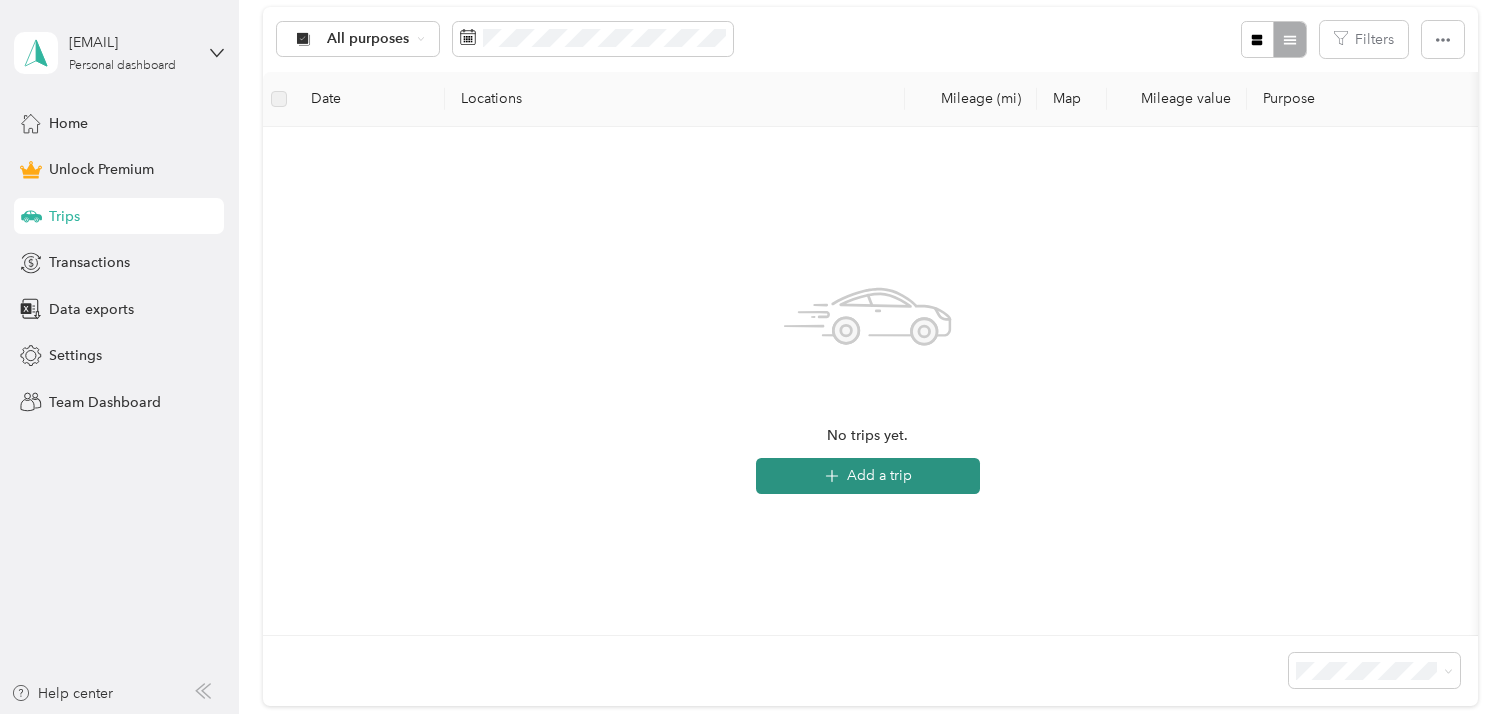 click on "Add a trip" at bounding box center [868, 476] 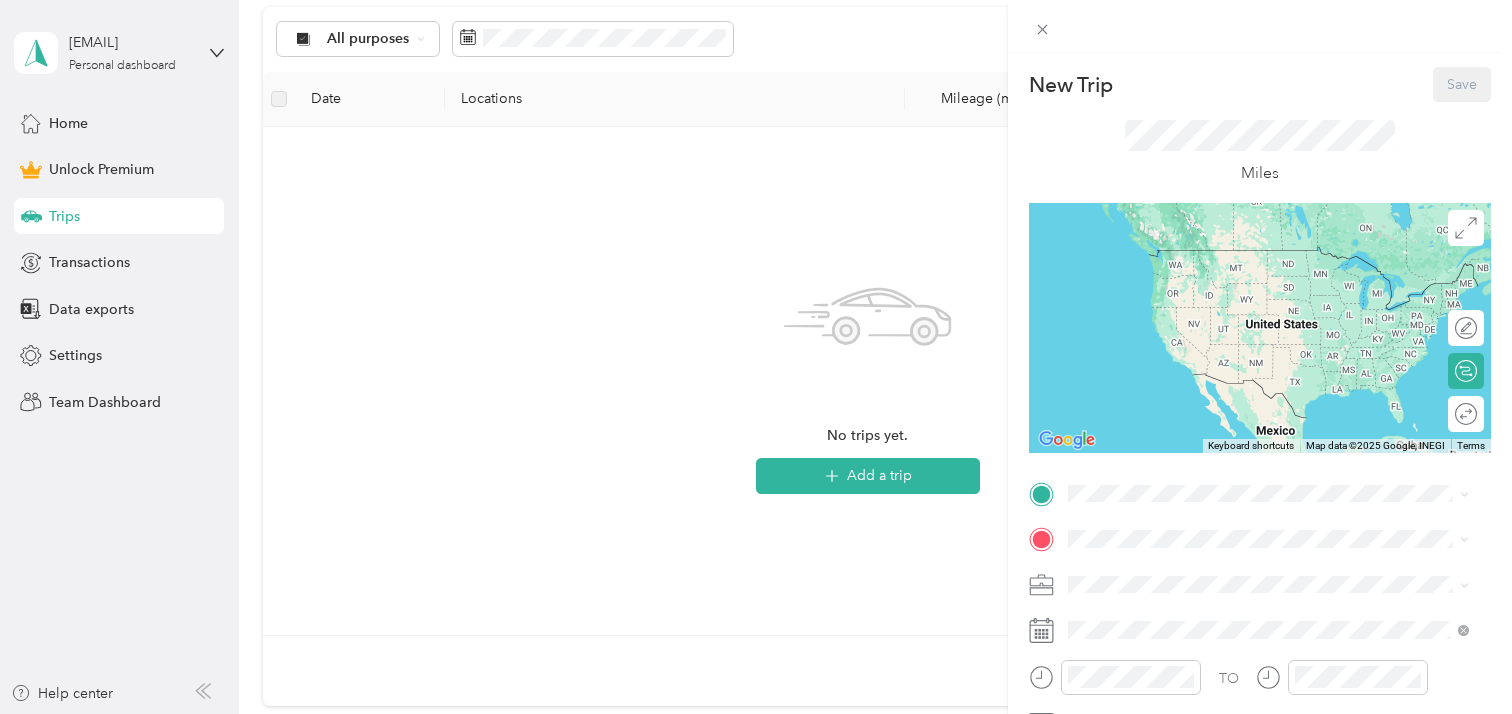 click on "New Trip Save This trip cannot be edited because it is either under review, approved, or paid. Contact your Team Manager to edit it. Miles ← Move left → Move right ↑ Move up ↓ Move down + Zoom in - Zoom out Home Jump left by 75% End Jump right by 75% Page Up Jump up by 75% Page Down Jump down by 75% Keyboard shortcuts Map Data Map data ©2025 Google, INEGI Map data ©2025 Google, INEGI 1000 km  Click to toggle between metric and imperial units Terms Report a map error Edit route Calculate route Round trip TO Add photo" at bounding box center (756, 357) 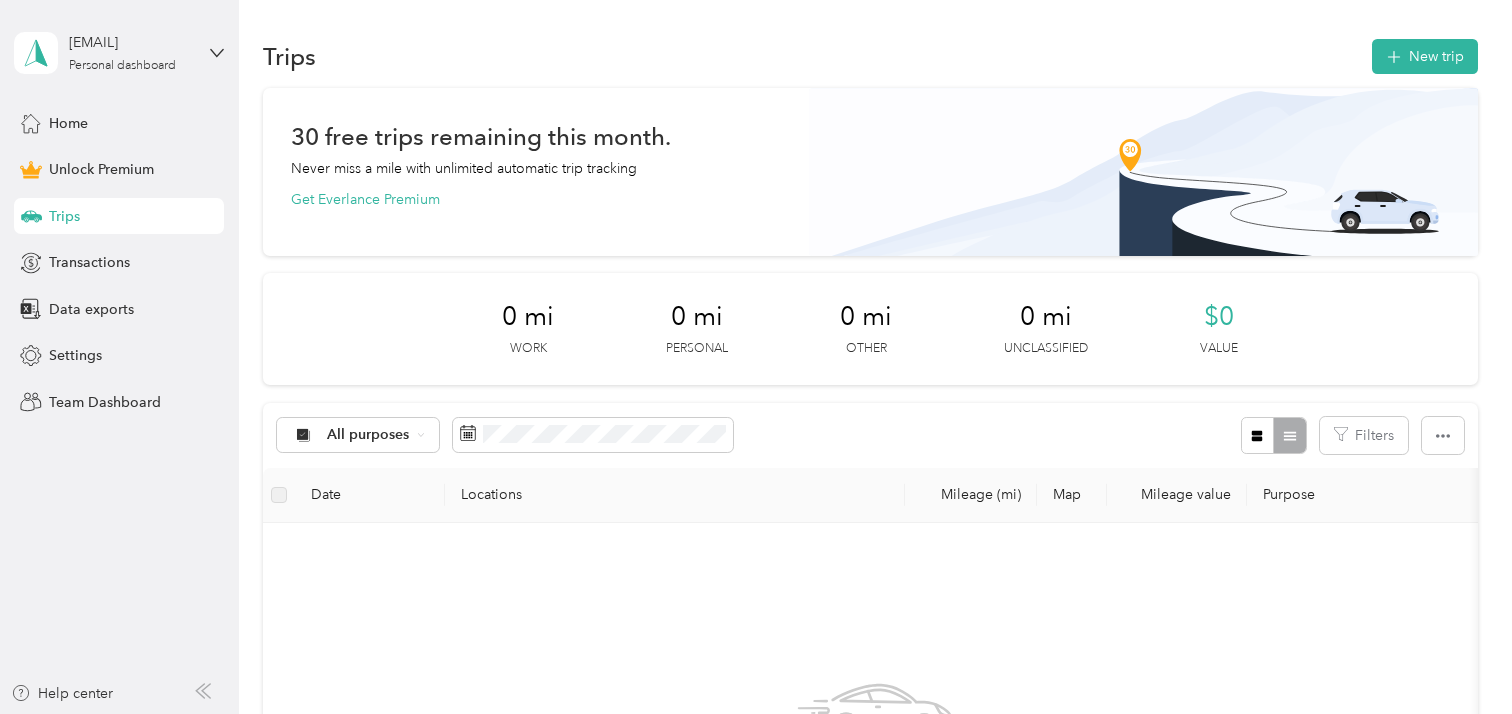 scroll, scrollTop: 0, scrollLeft: 0, axis: both 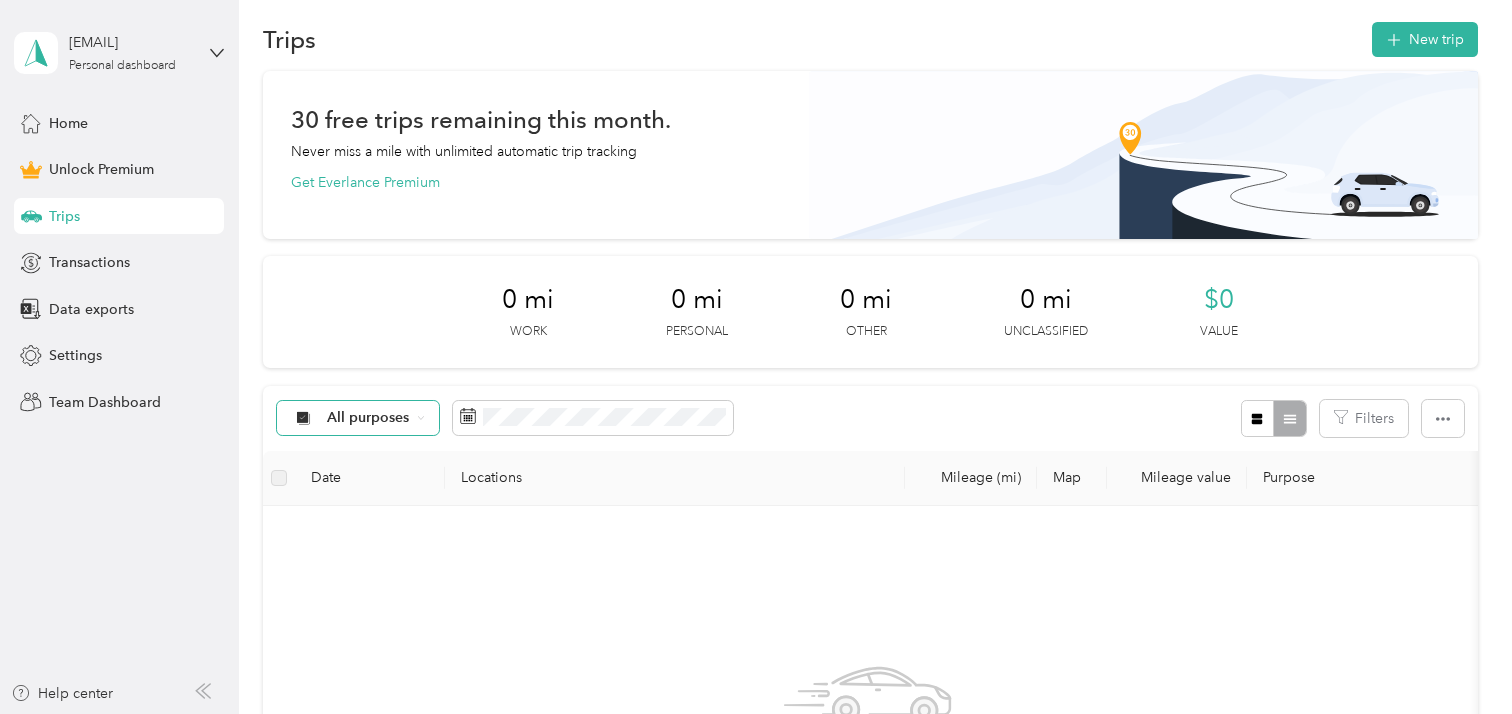 click on "All purposes" at bounding box center [368, 418] 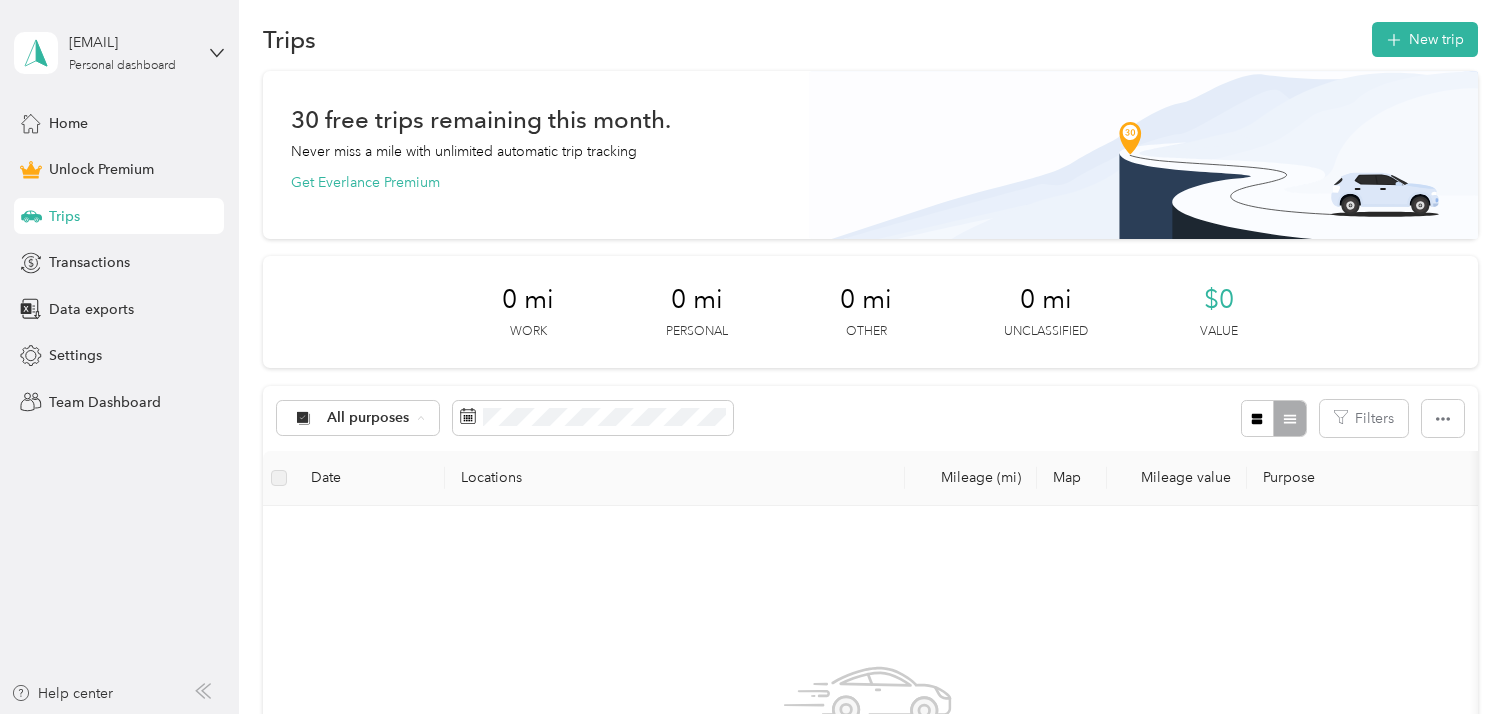 click on "Doordash" at bounding box center [358, 275] 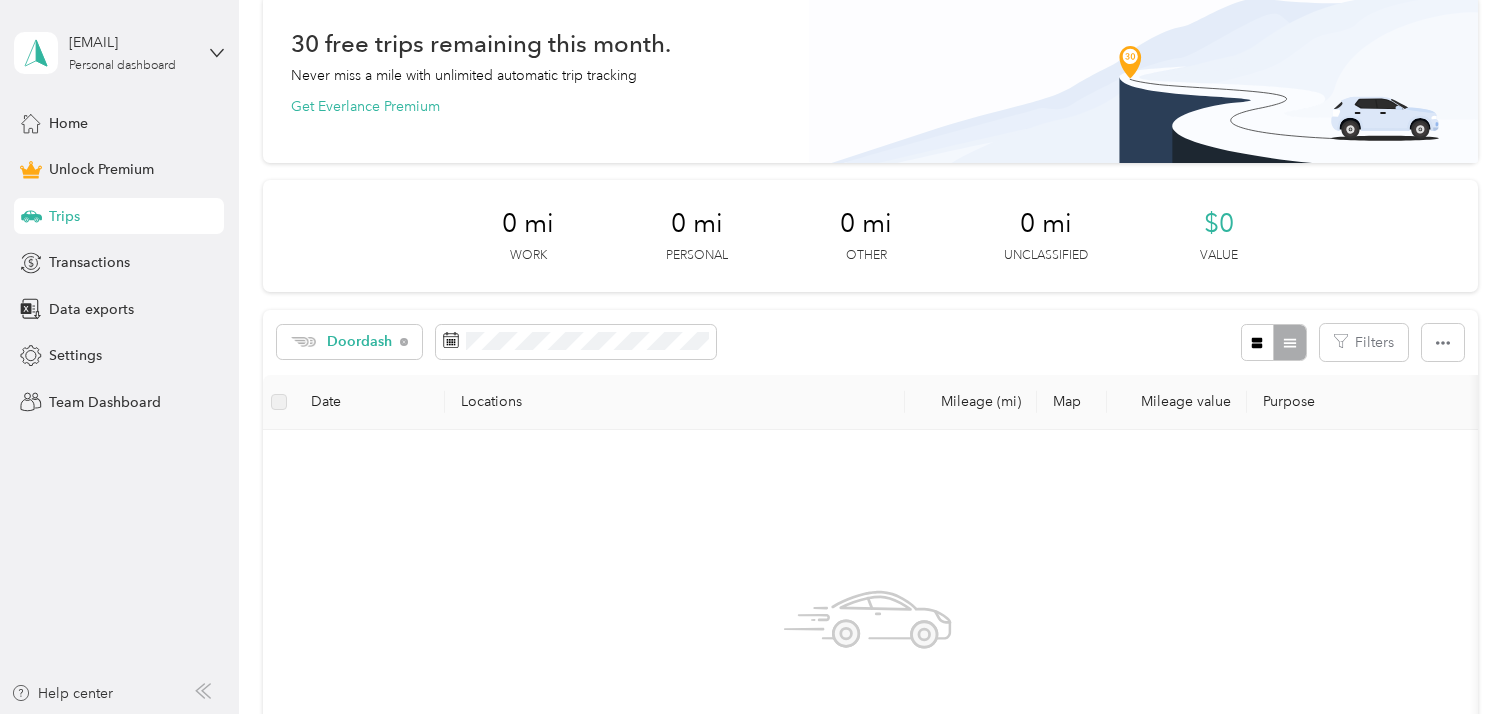 scroll, scrollTop: 104, scrollLeft: 0, axis: vertical 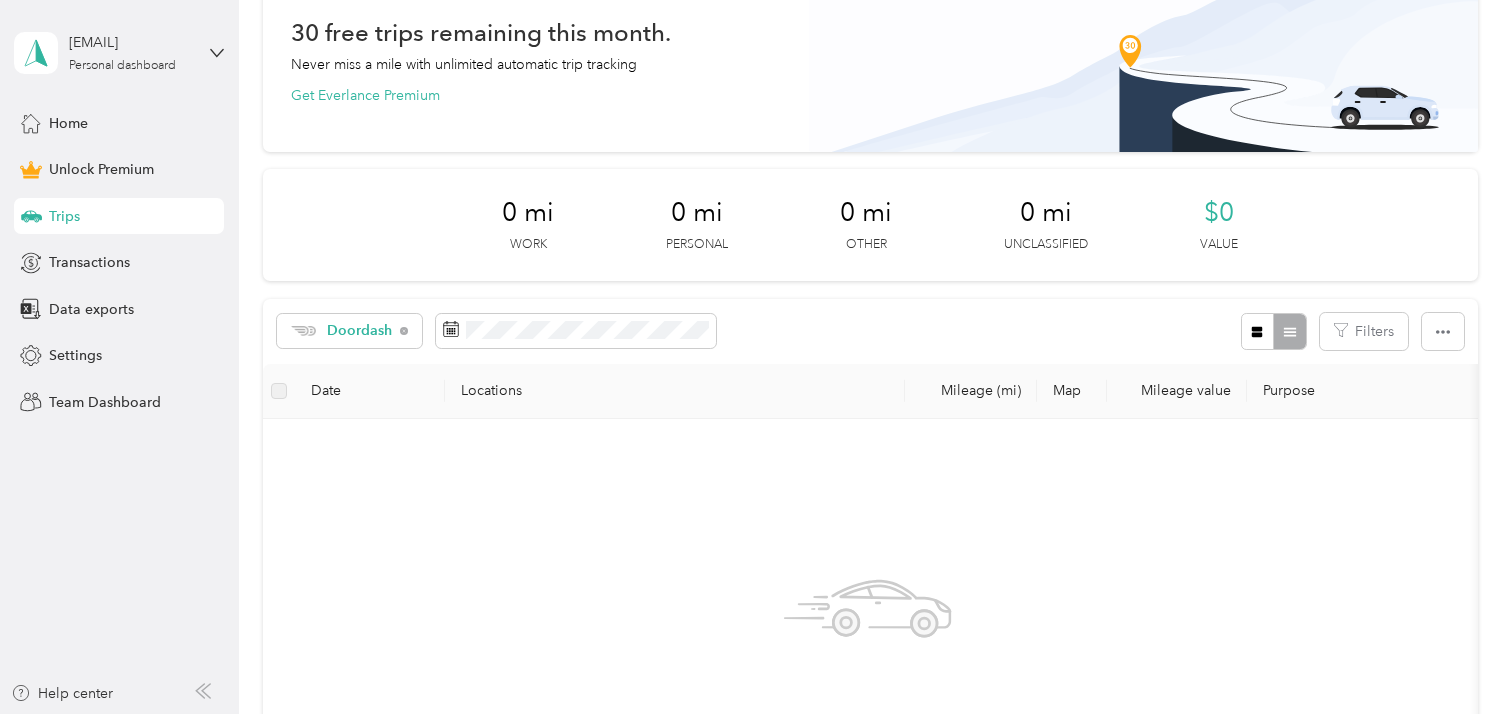 click on "Date" at bounding box center [370, 391] 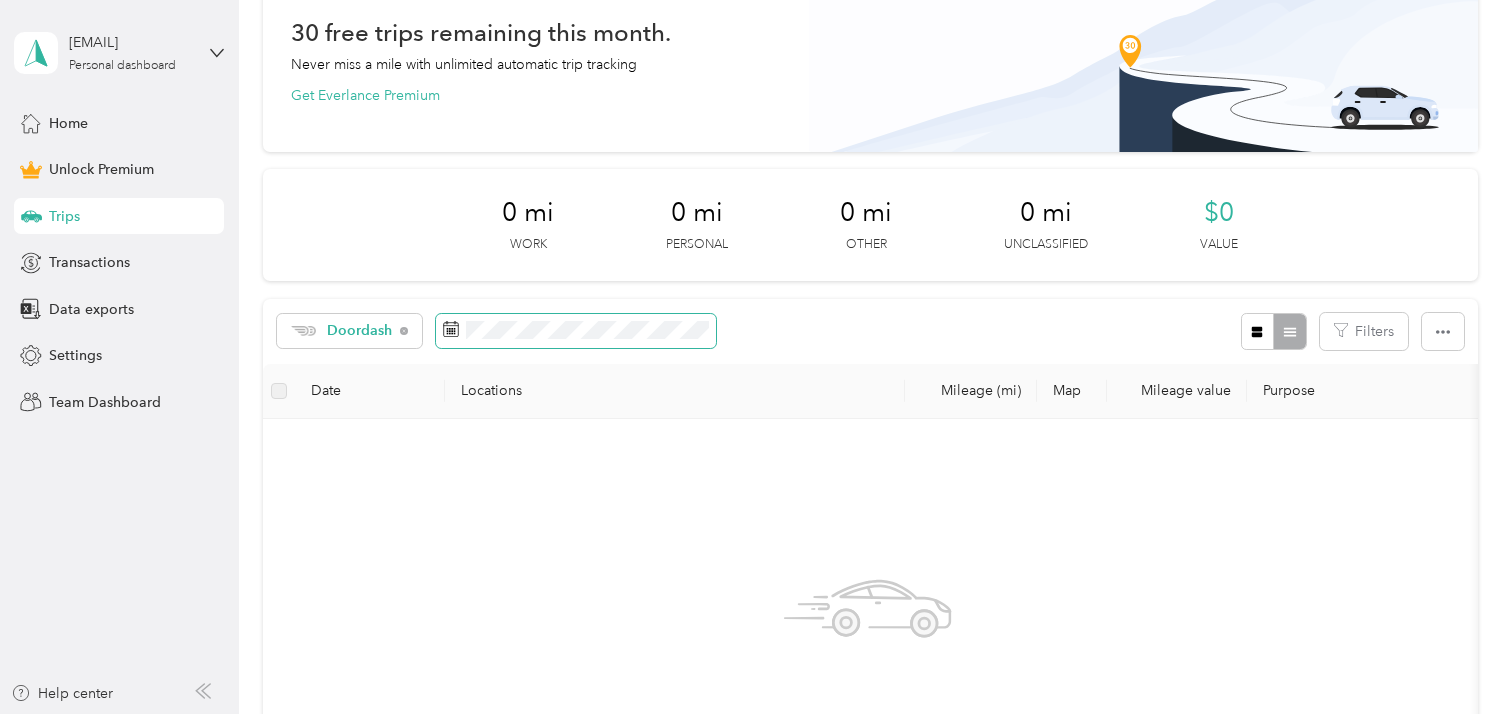 click 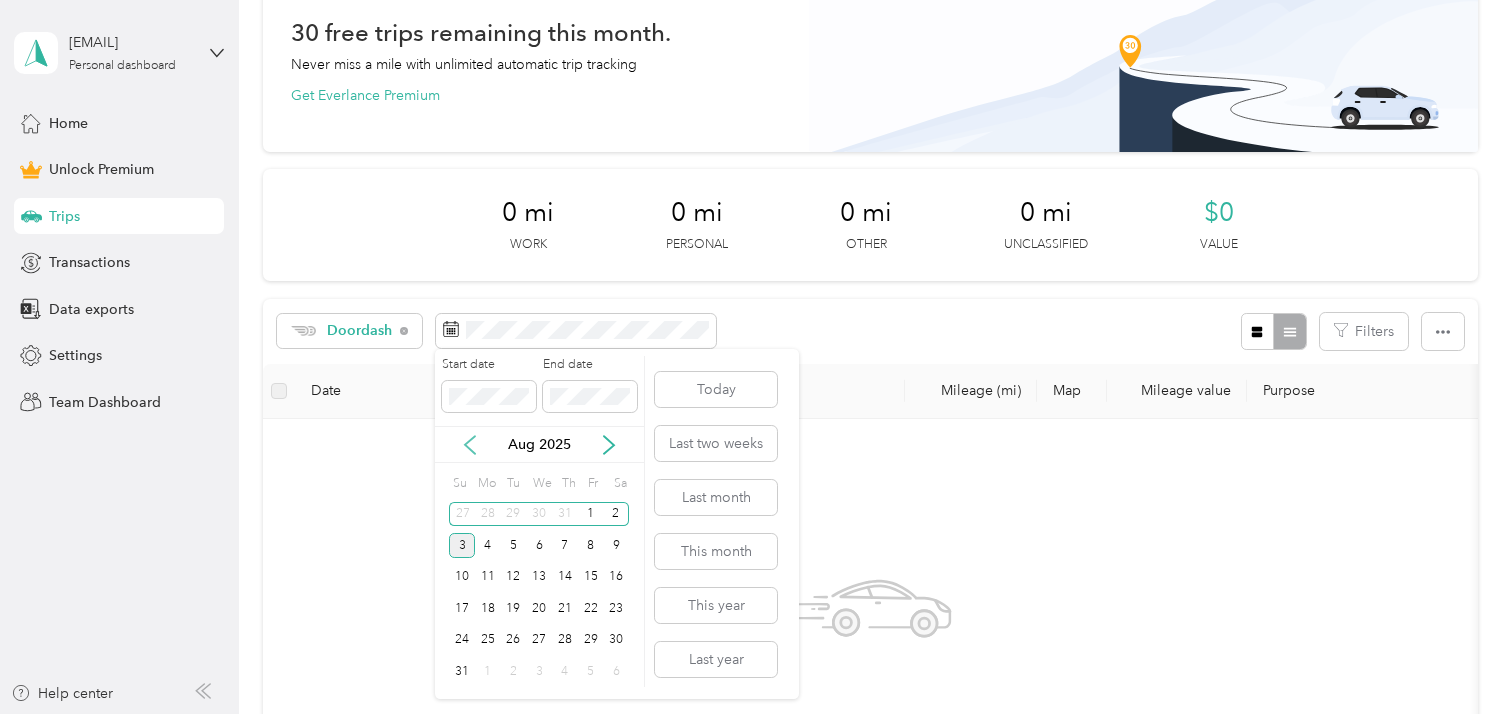 click 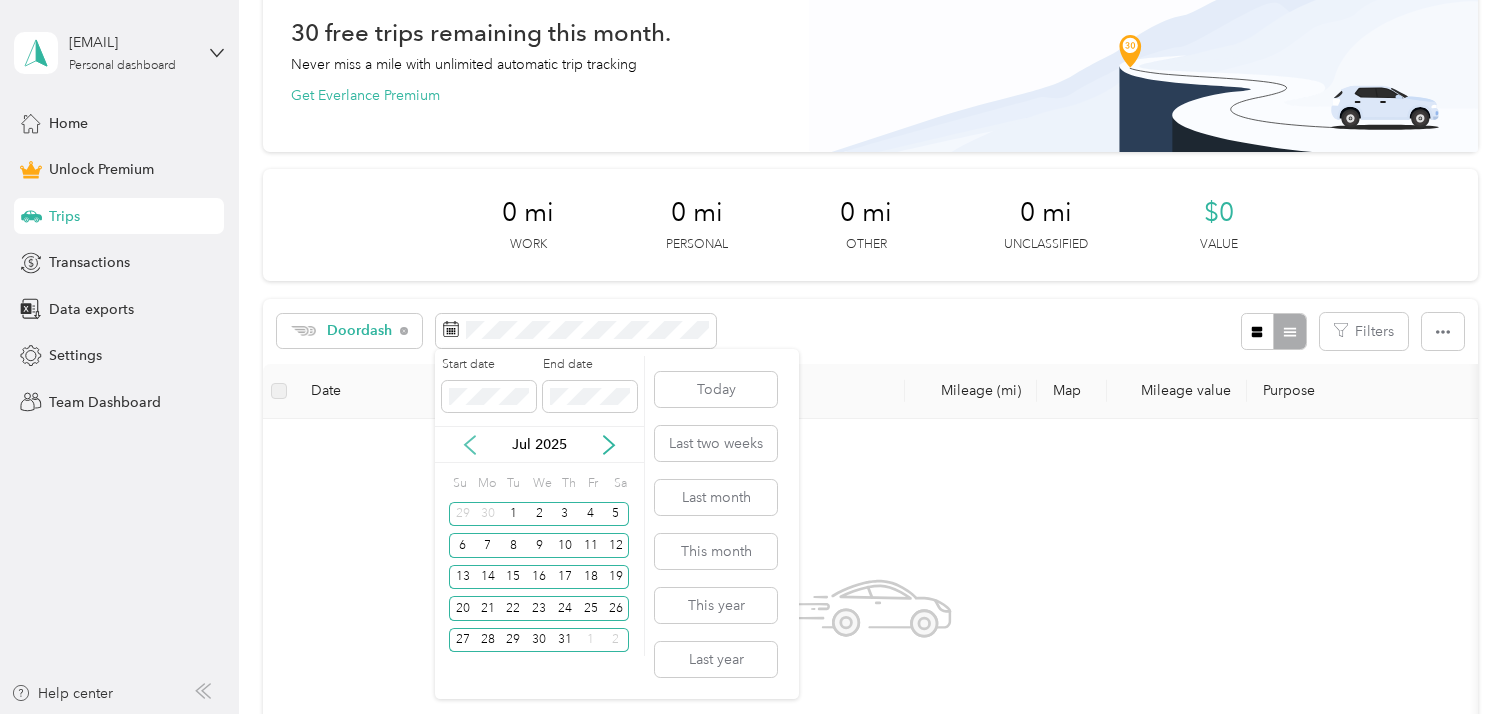 click 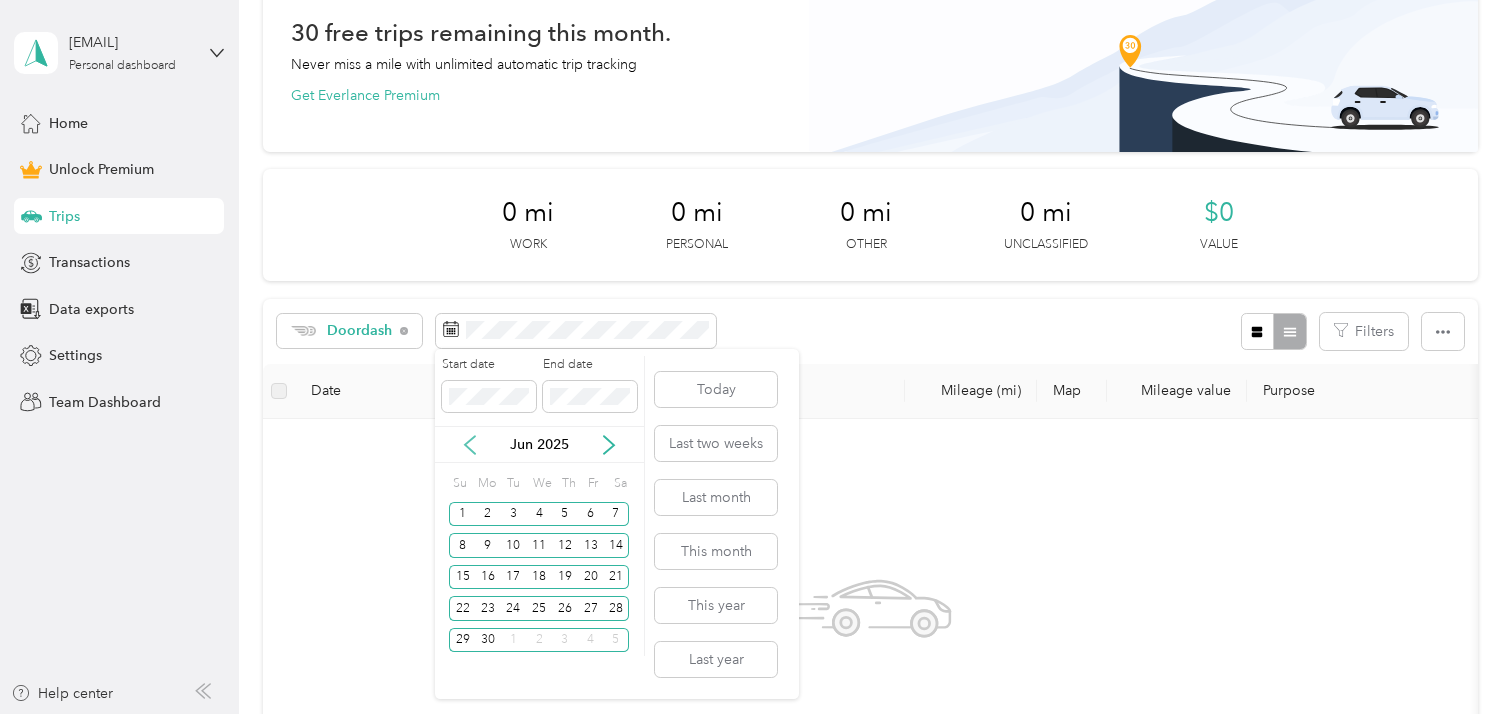click 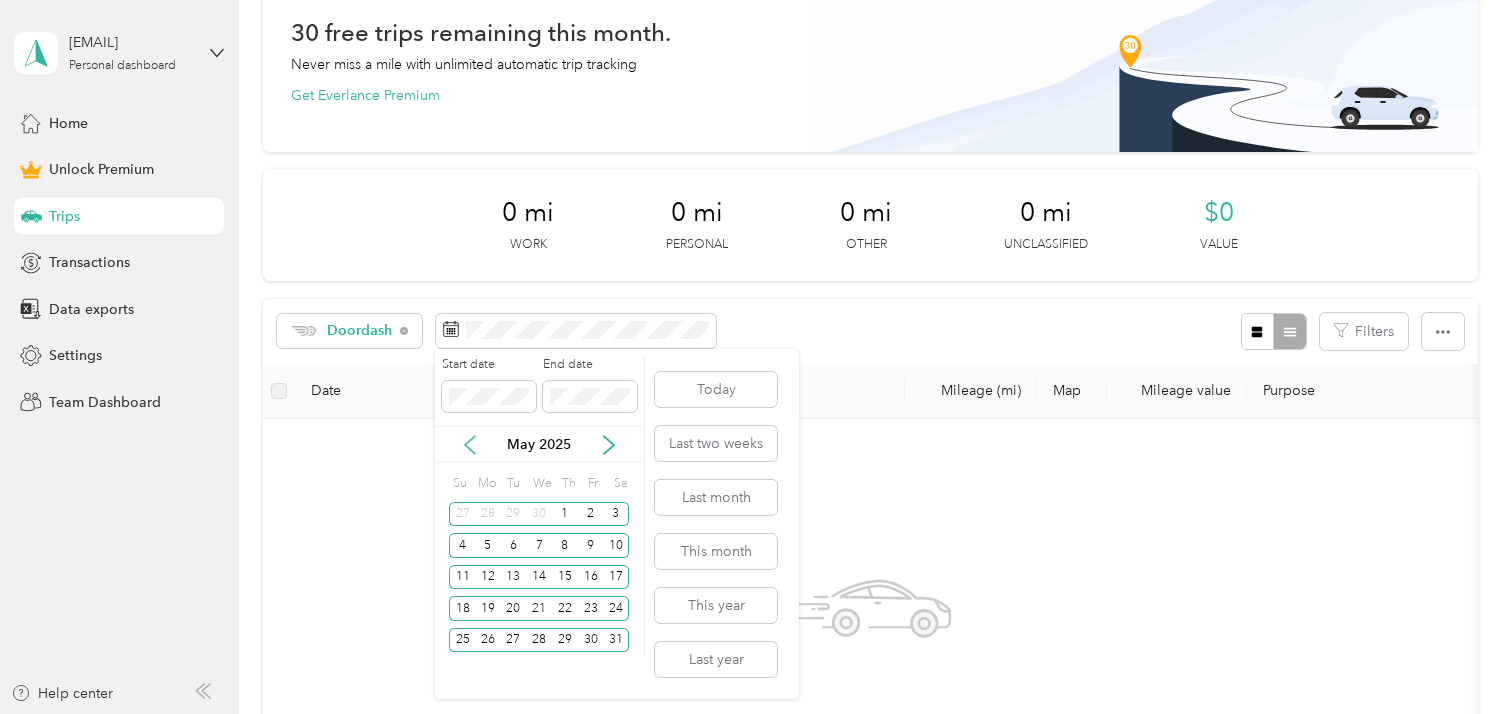 click 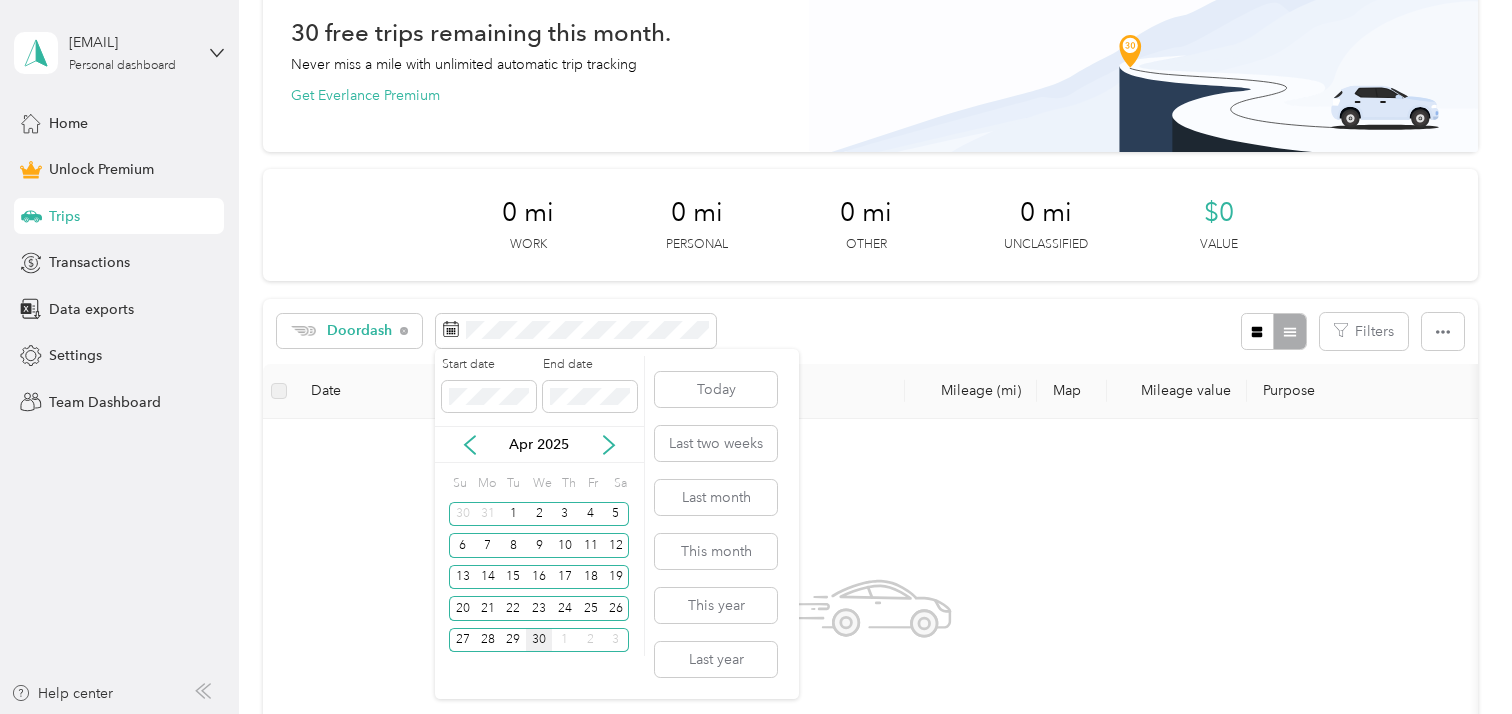 click on "30" at bounding box center (539, 640) 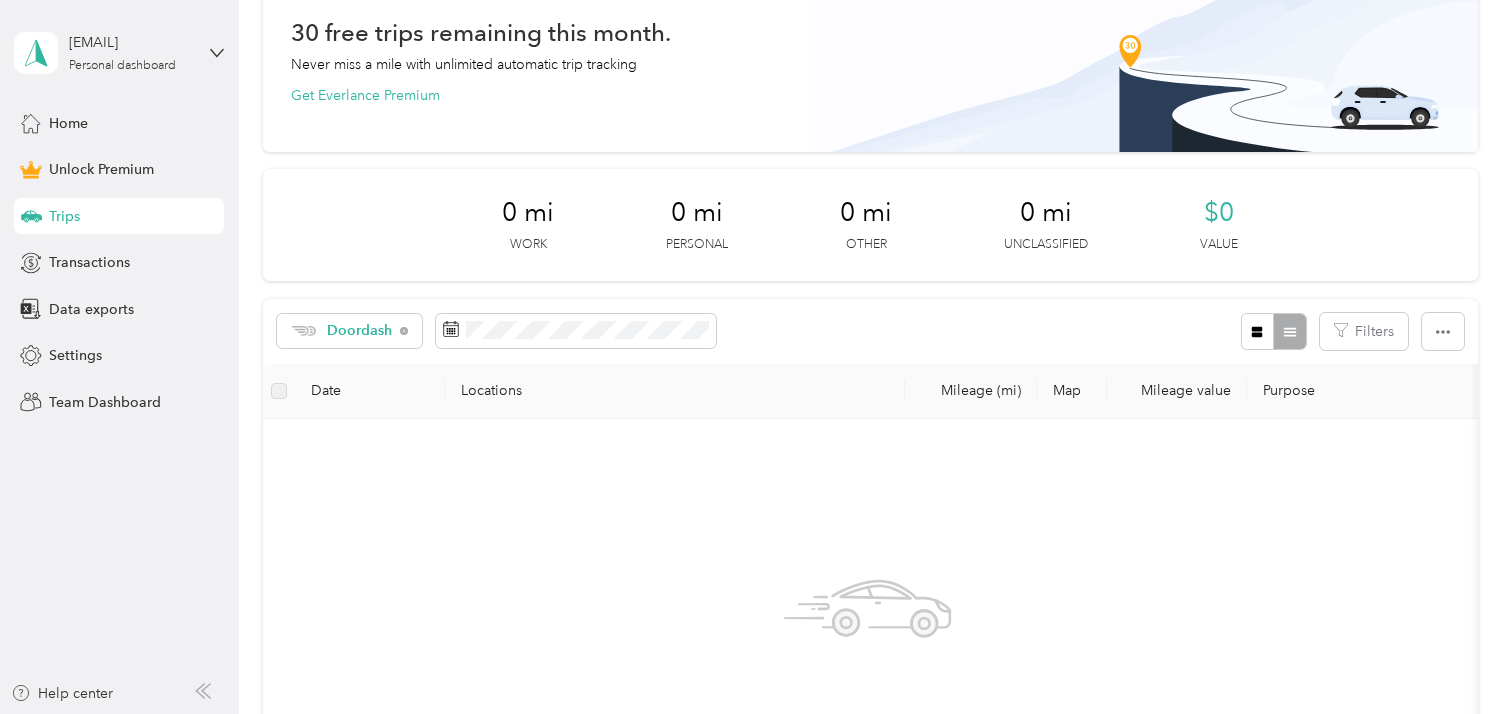 click on "No trips match this filter. Clear filters" at bounding box center (867, 673) 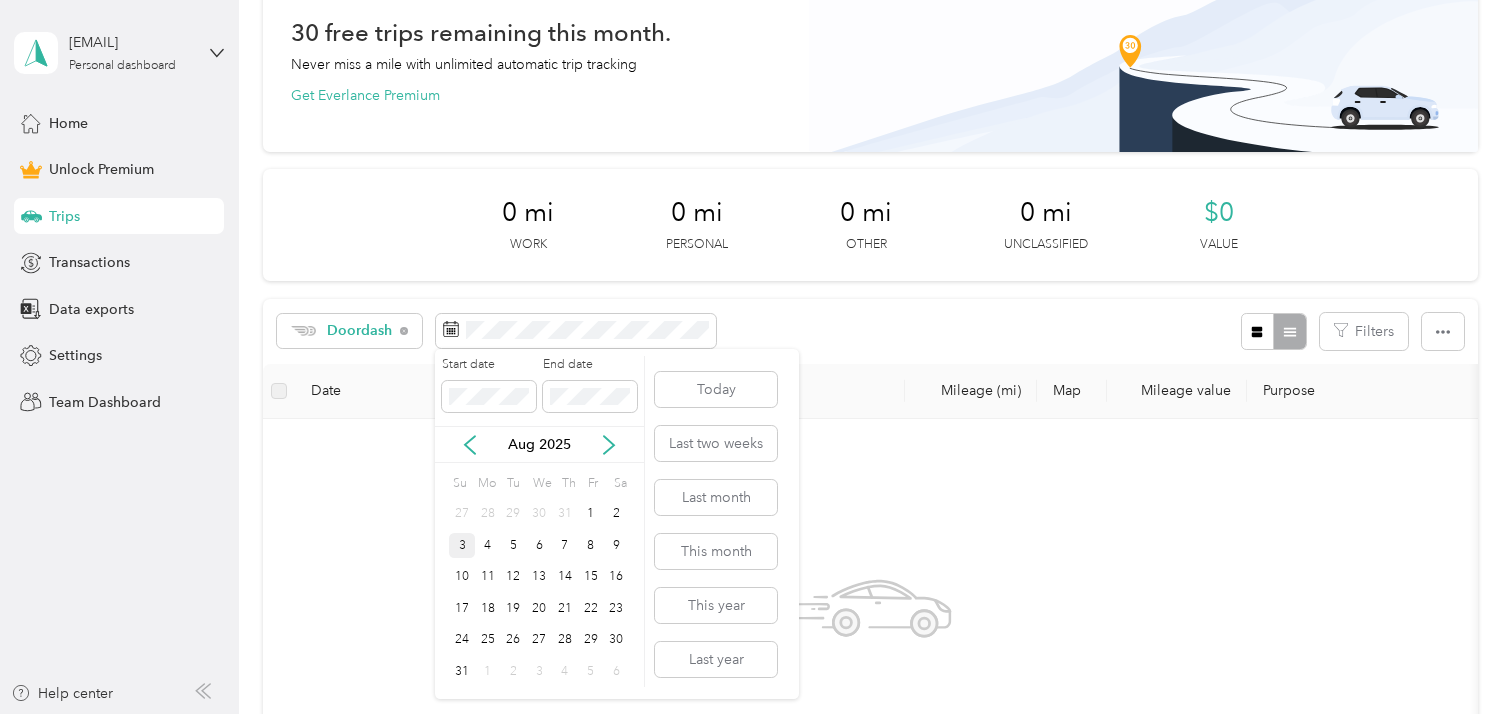 click on "Start date   End date" at bounding box center (539, 391) 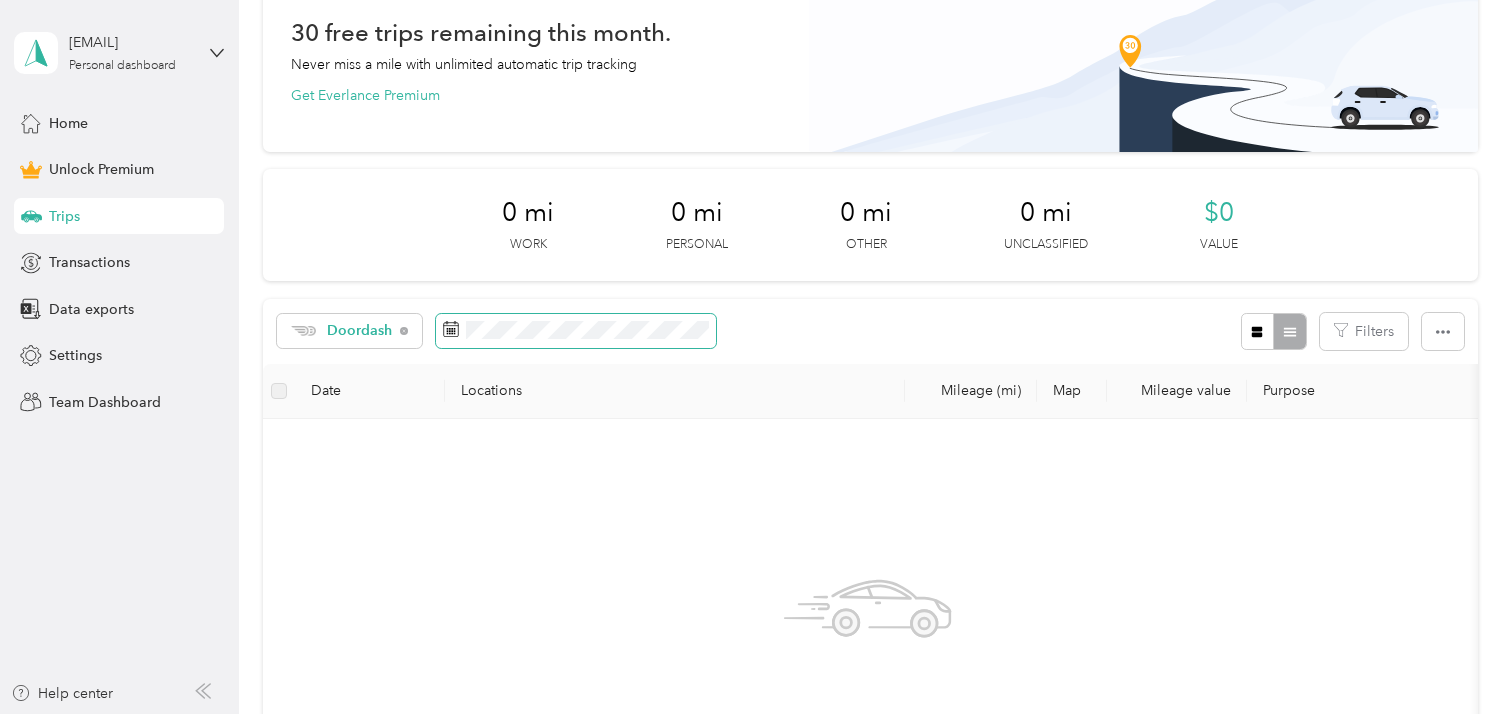 click at bounding box center (576, 331) 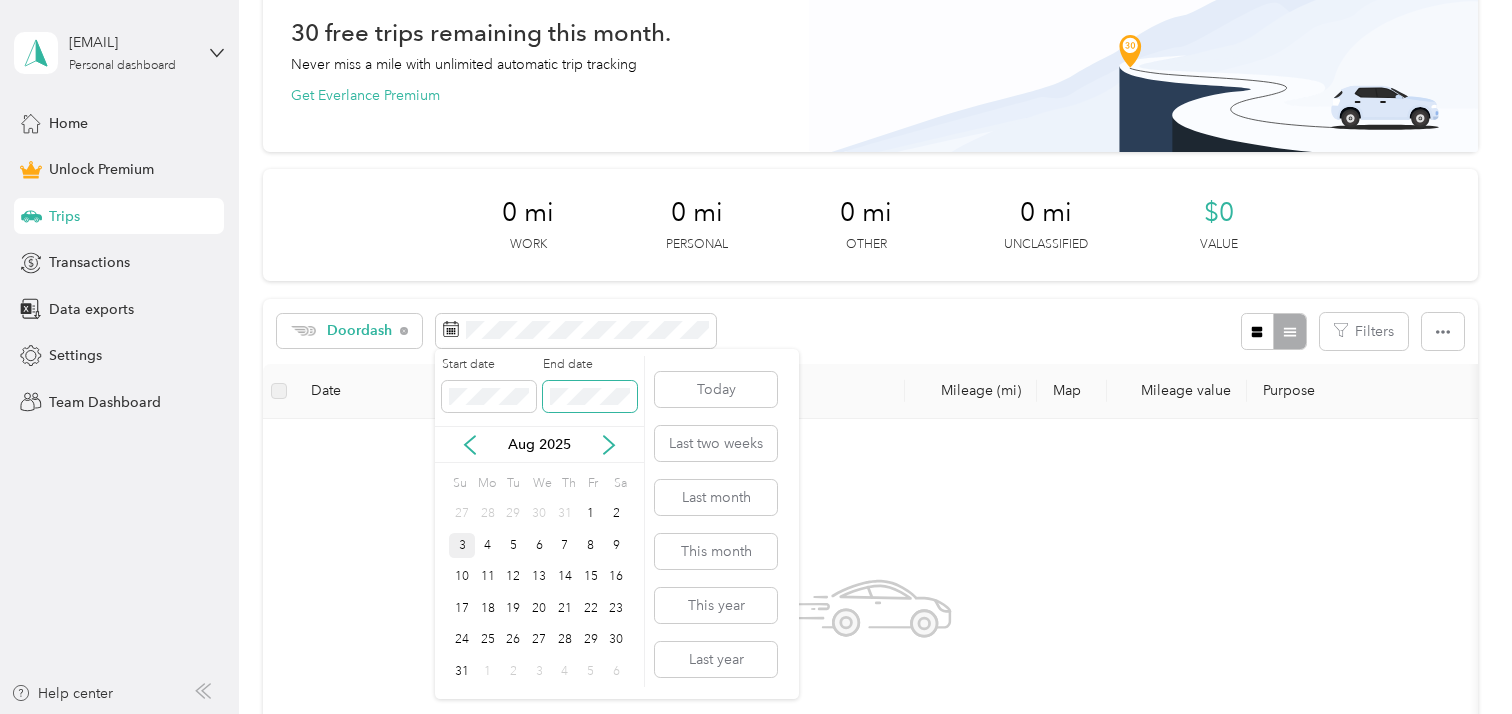click at bounding box center (590, 397) 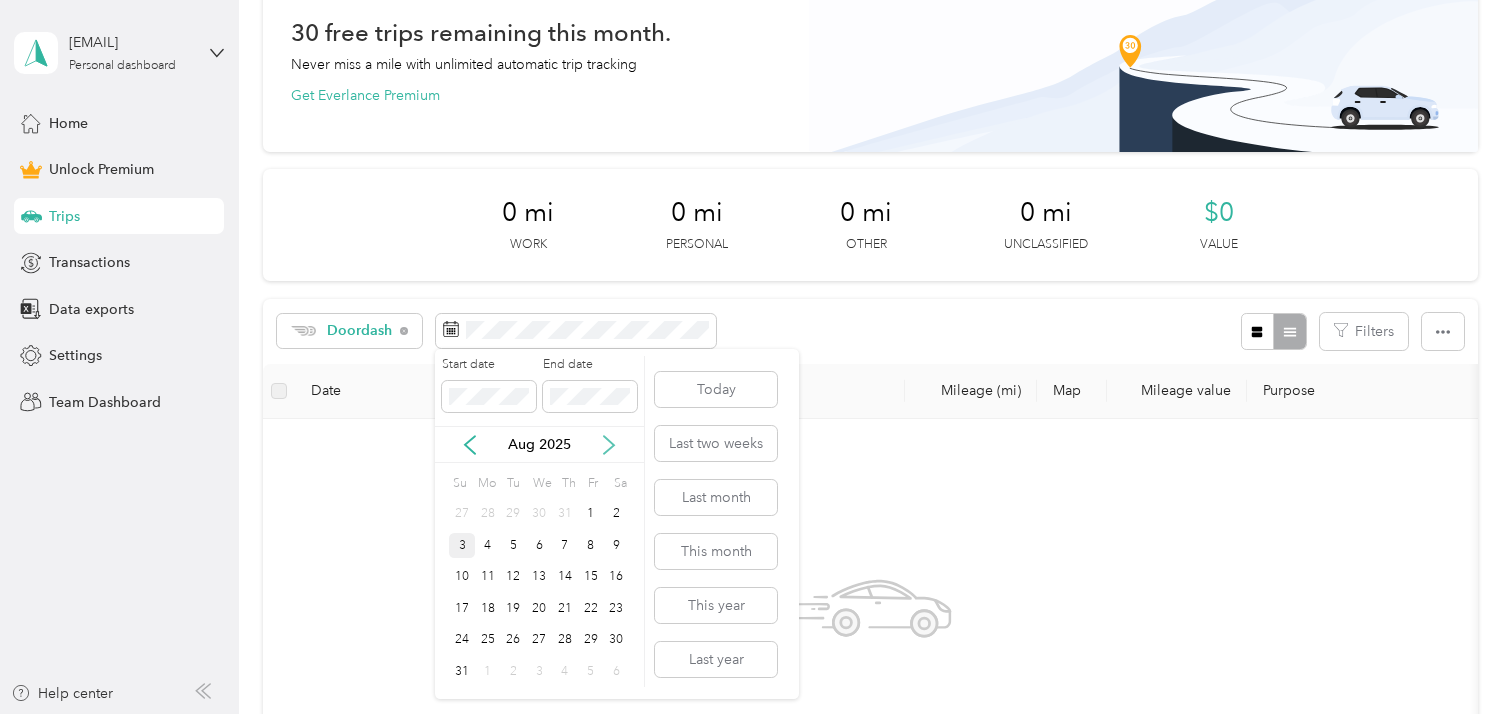 click 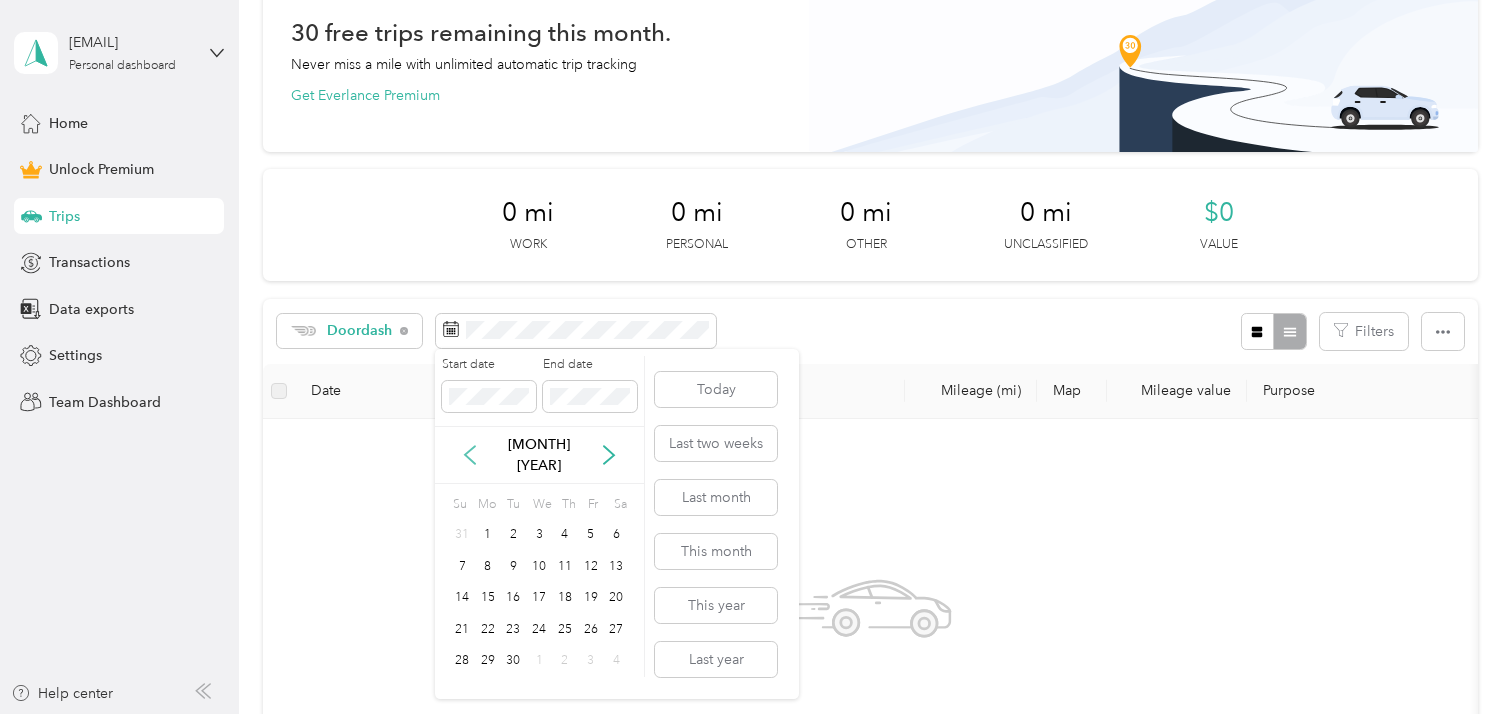 click 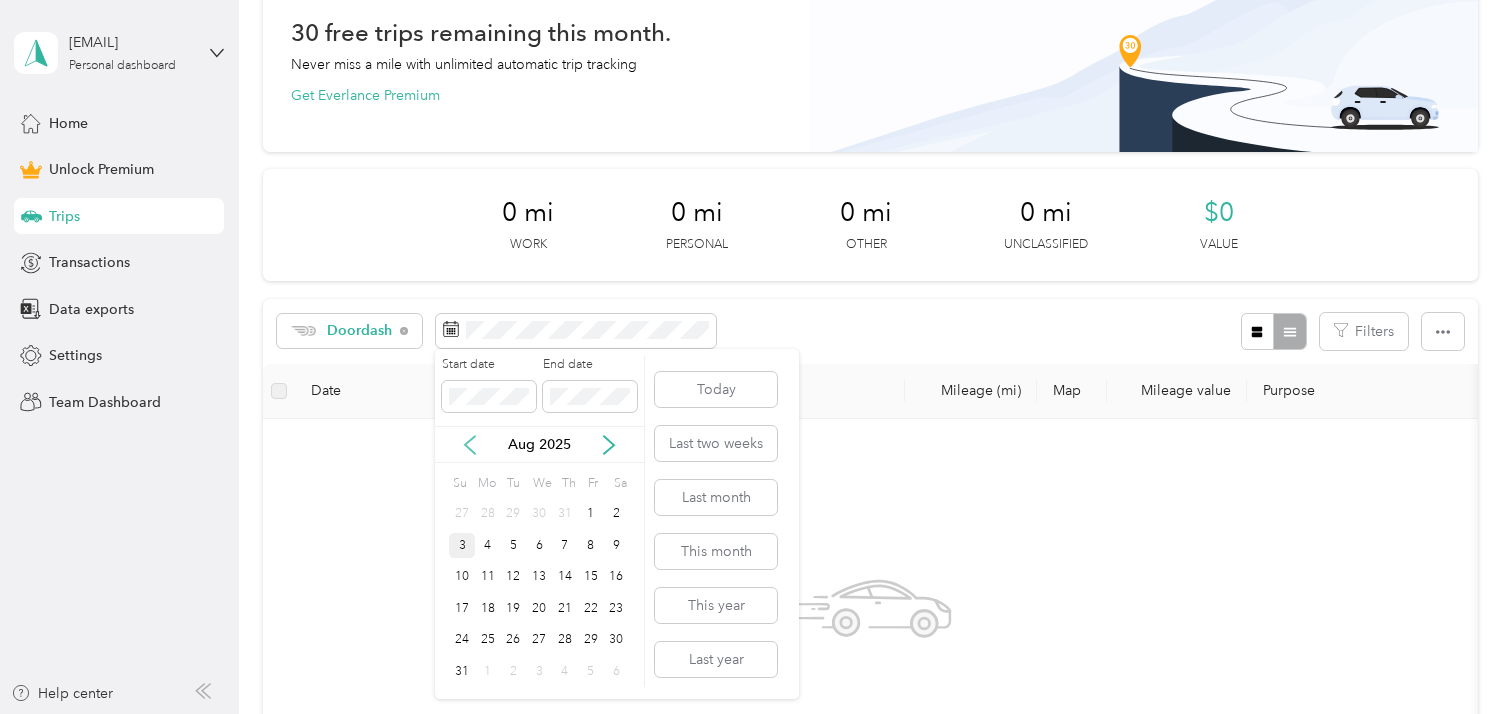 click 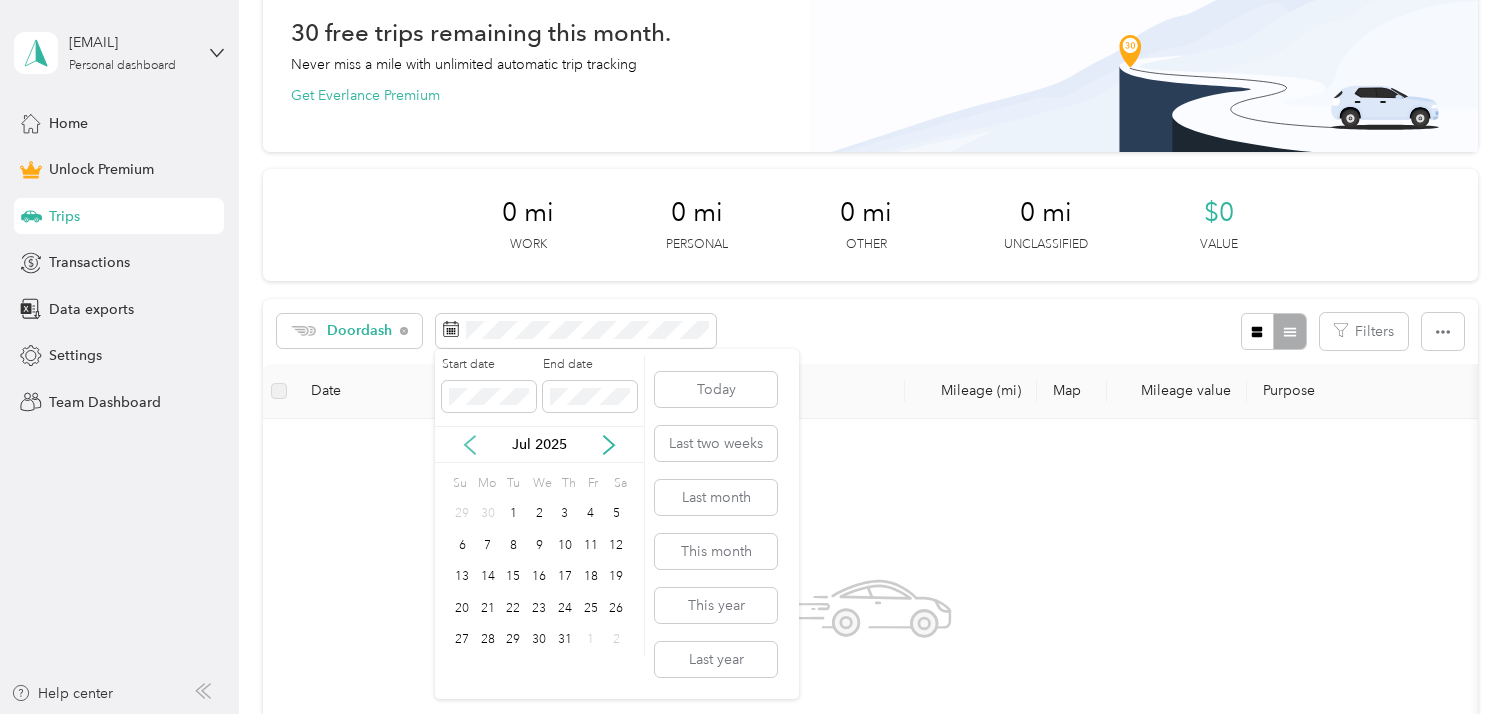 click 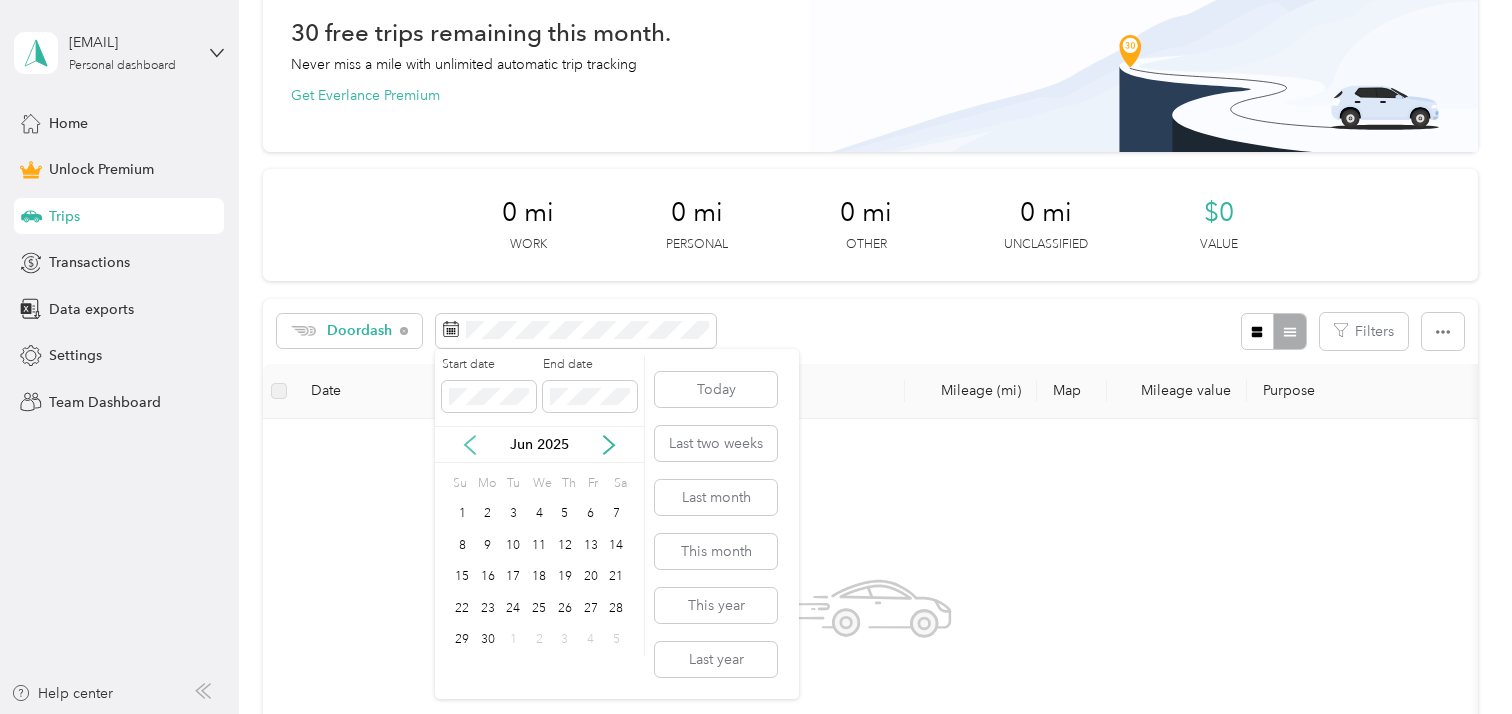 click 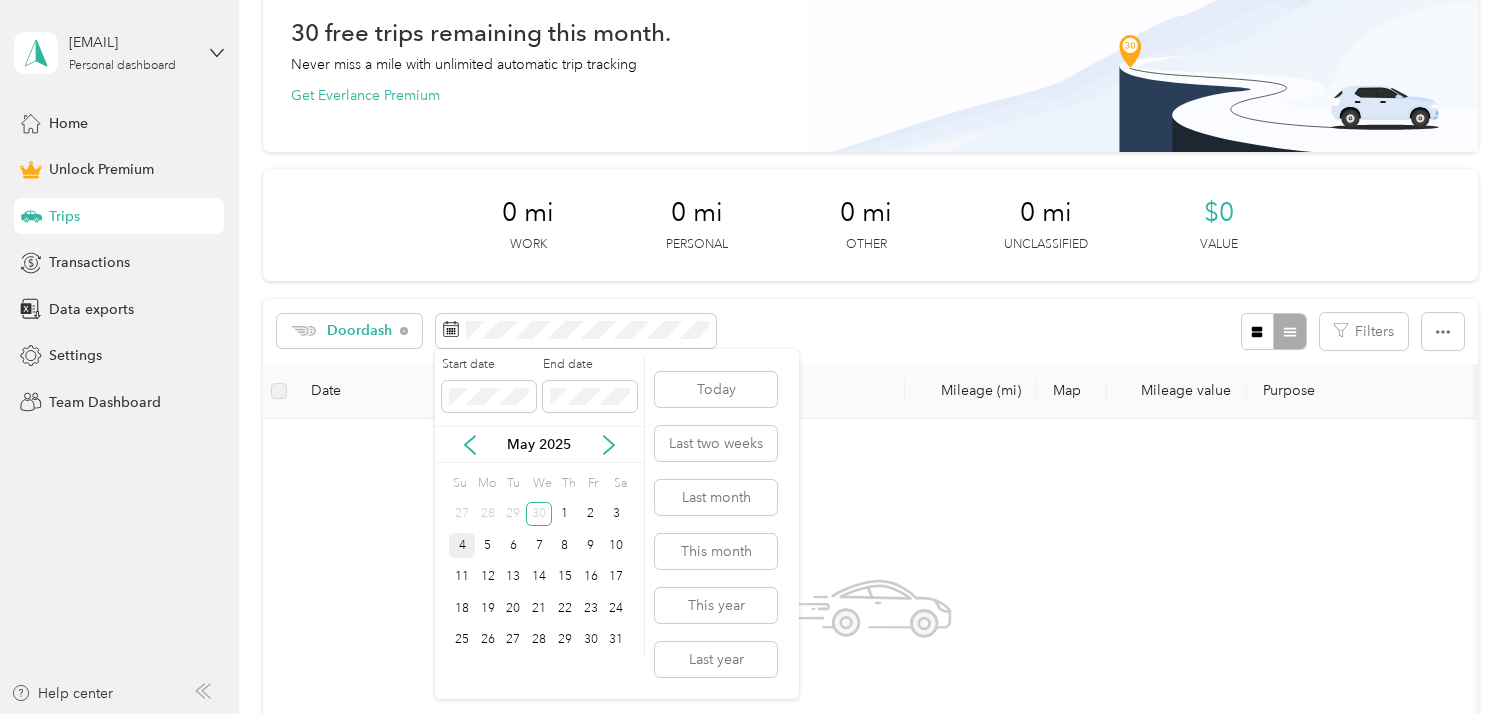click on "4" at bounding box center (462, 545) 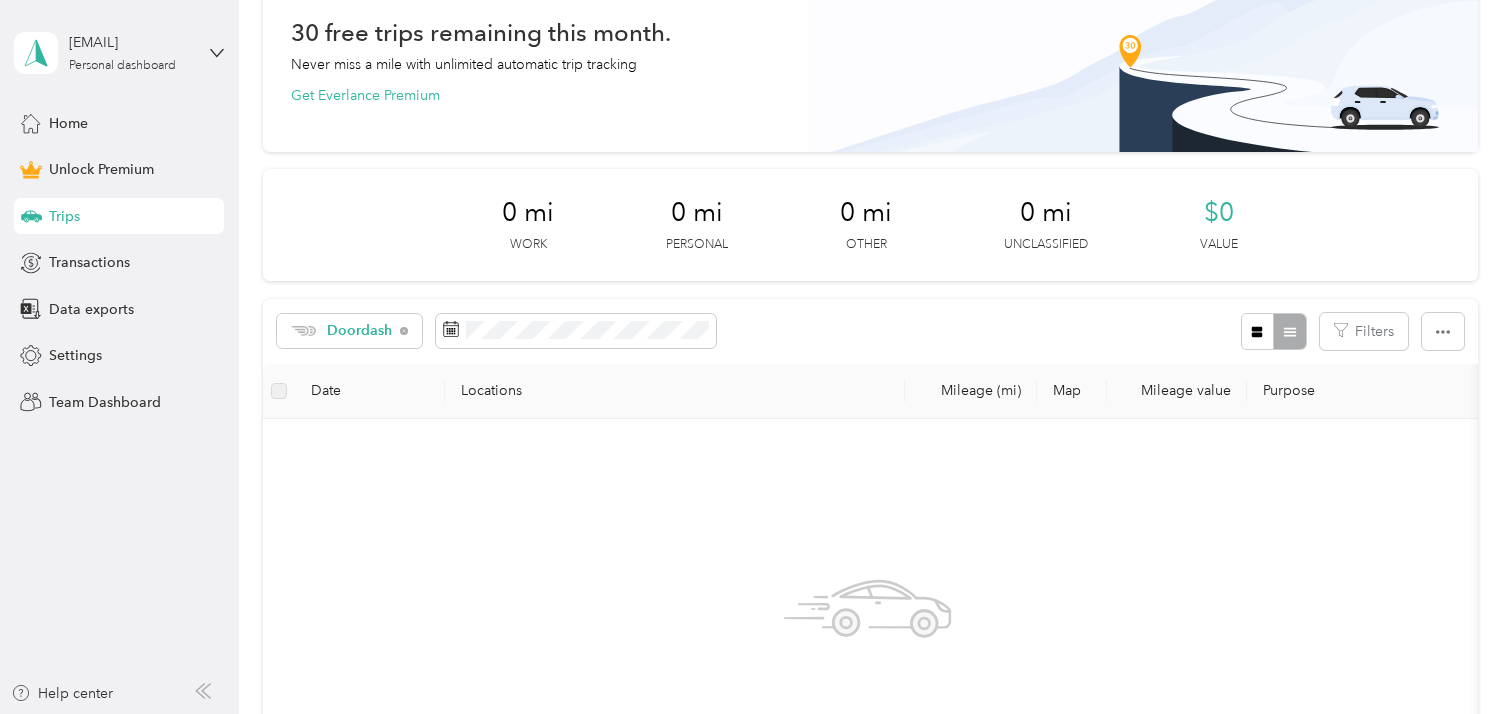 click on "Date" at bounding box center (370, 391) 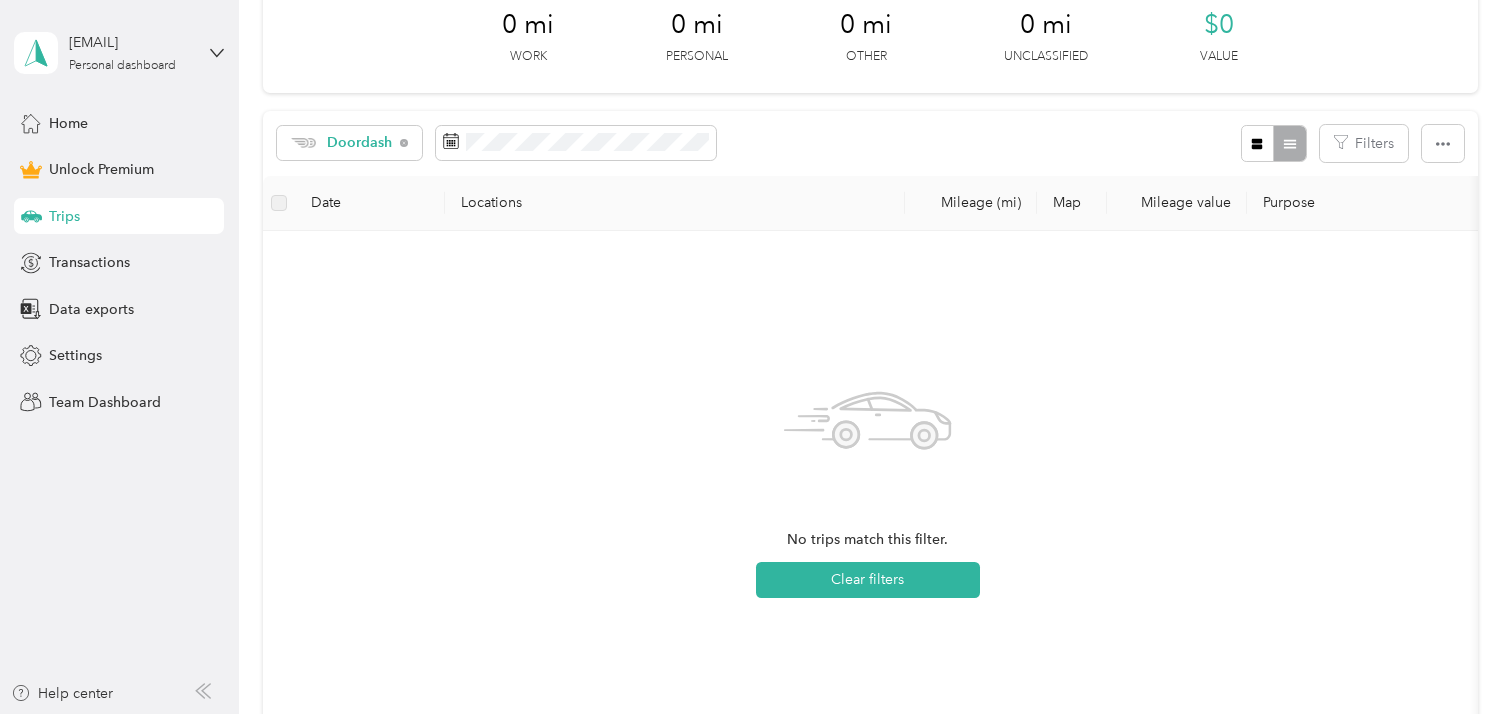 scroll, scrollTop: 285, scrollLeft: 0, axis: vertical 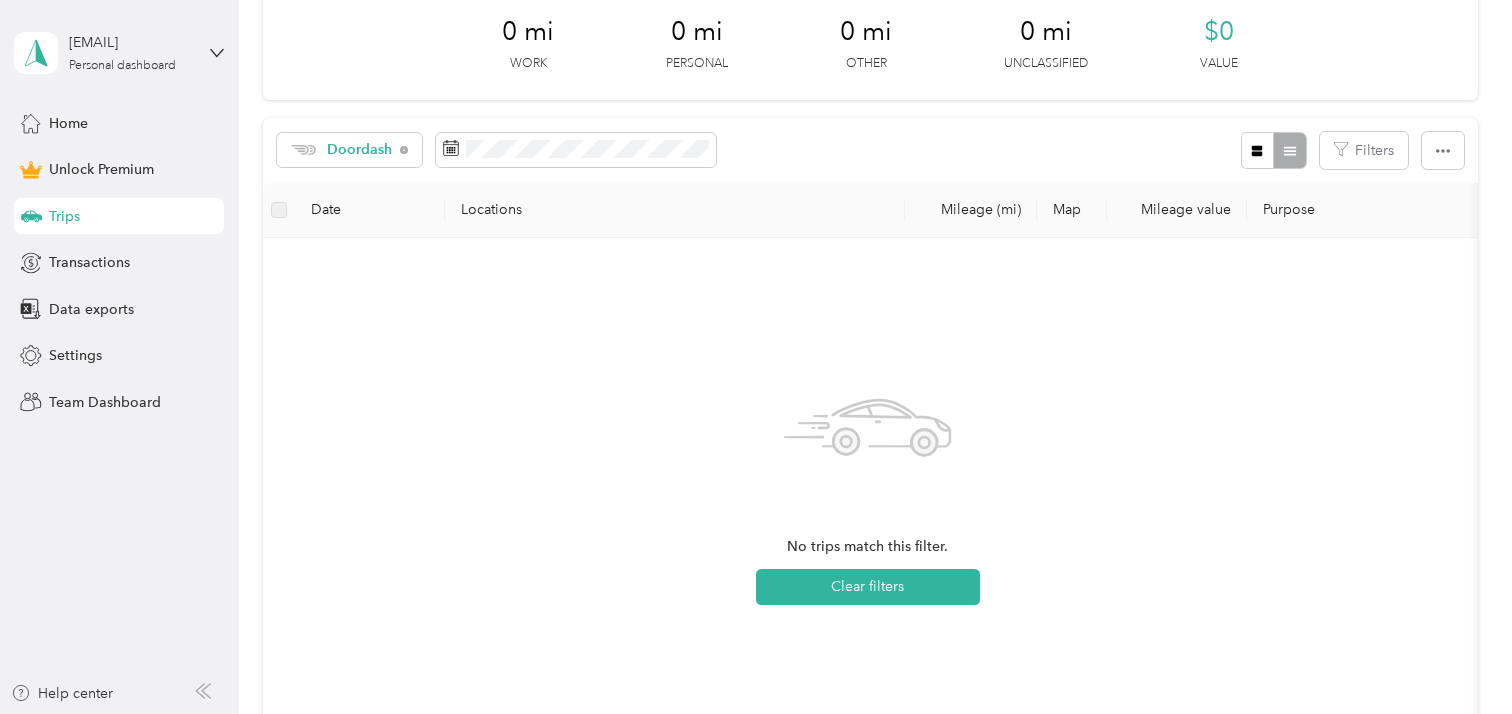 click on "Date" at bounding box center (370, 210) 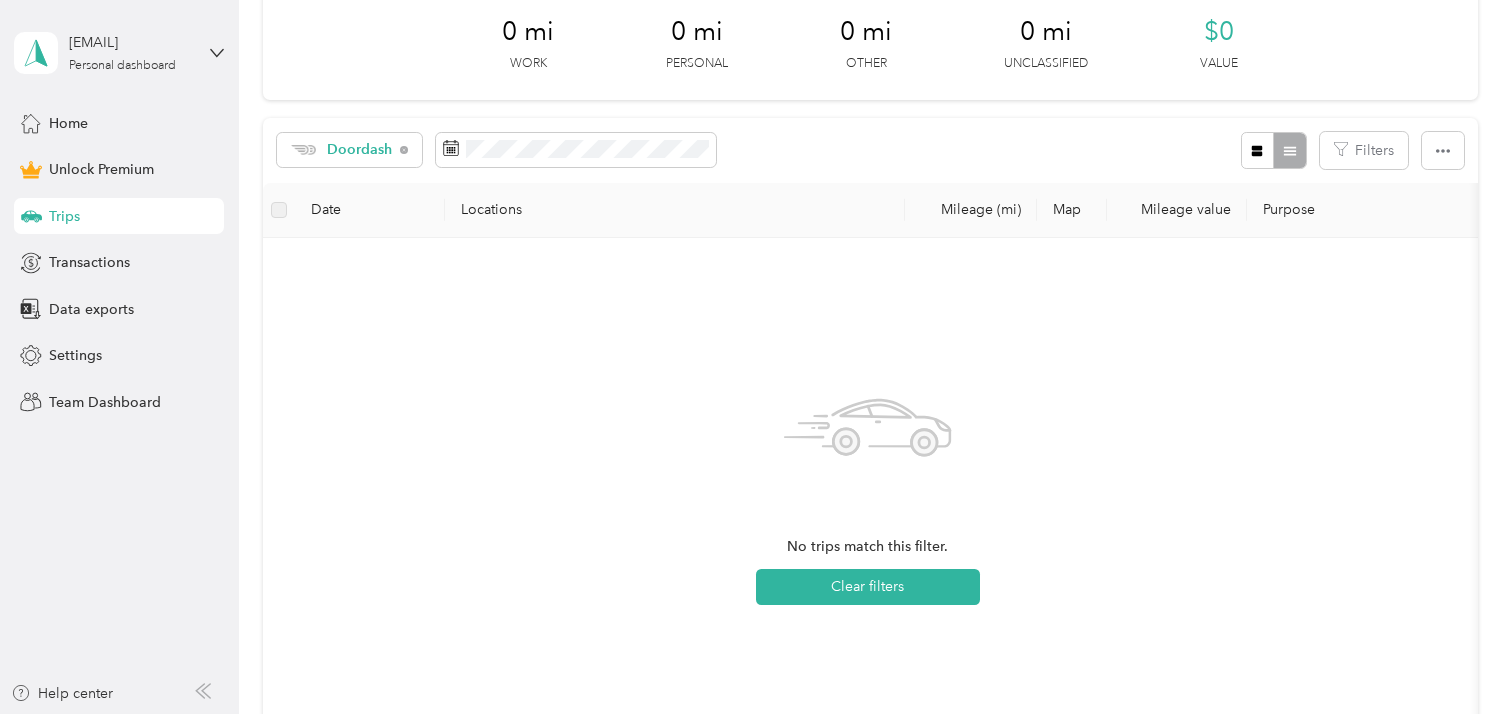 click at bounding box center [279, 210] 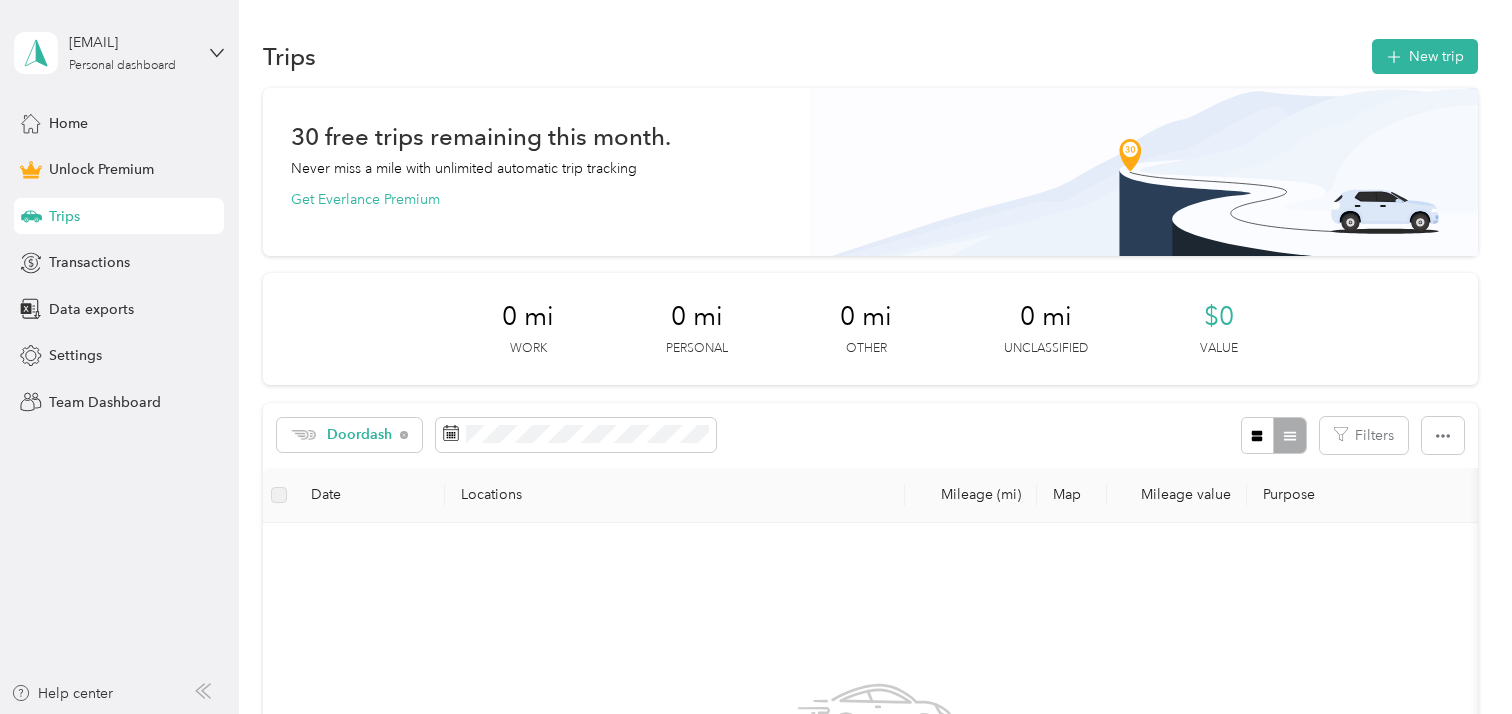 scroll, scrollTop: 0, scrollLeft: 0, axis: both 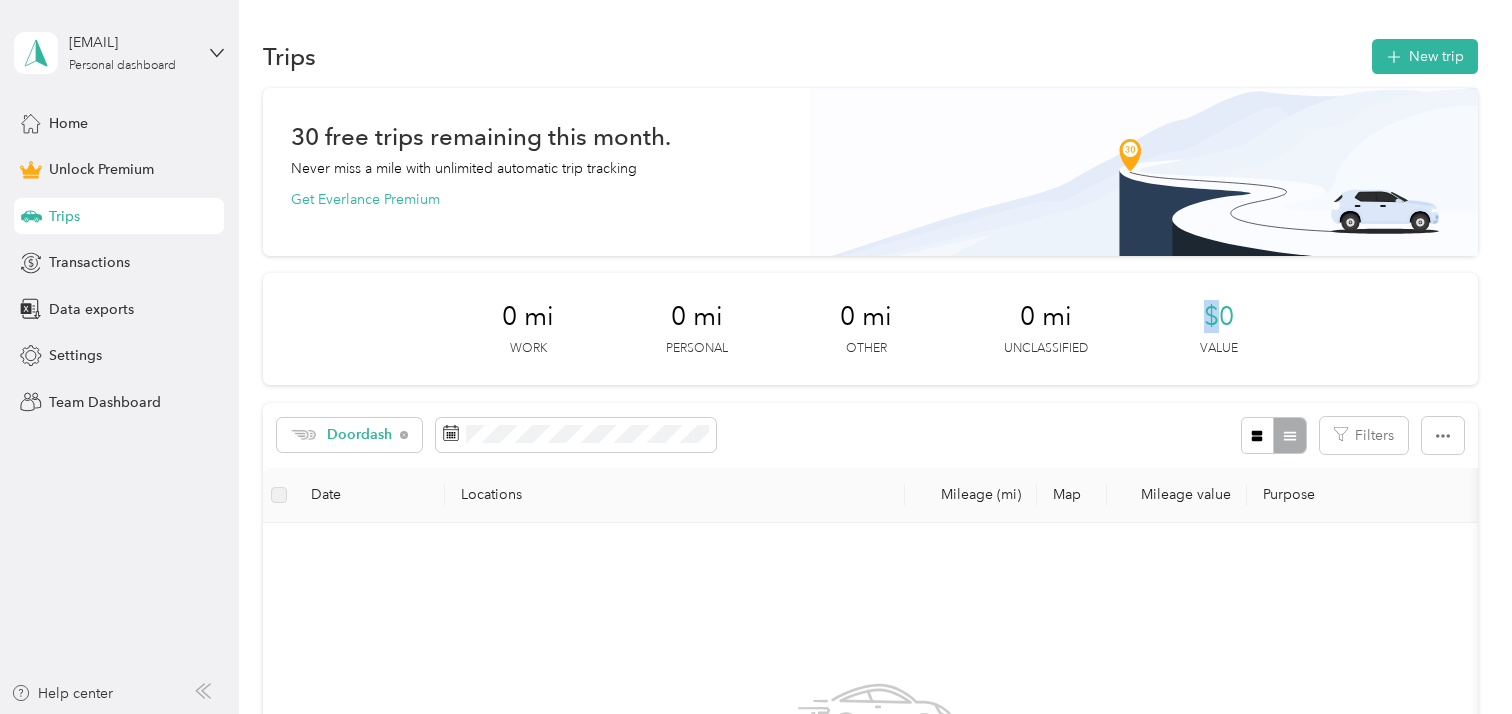 click on "$0" at bounding box center (1219, 317) 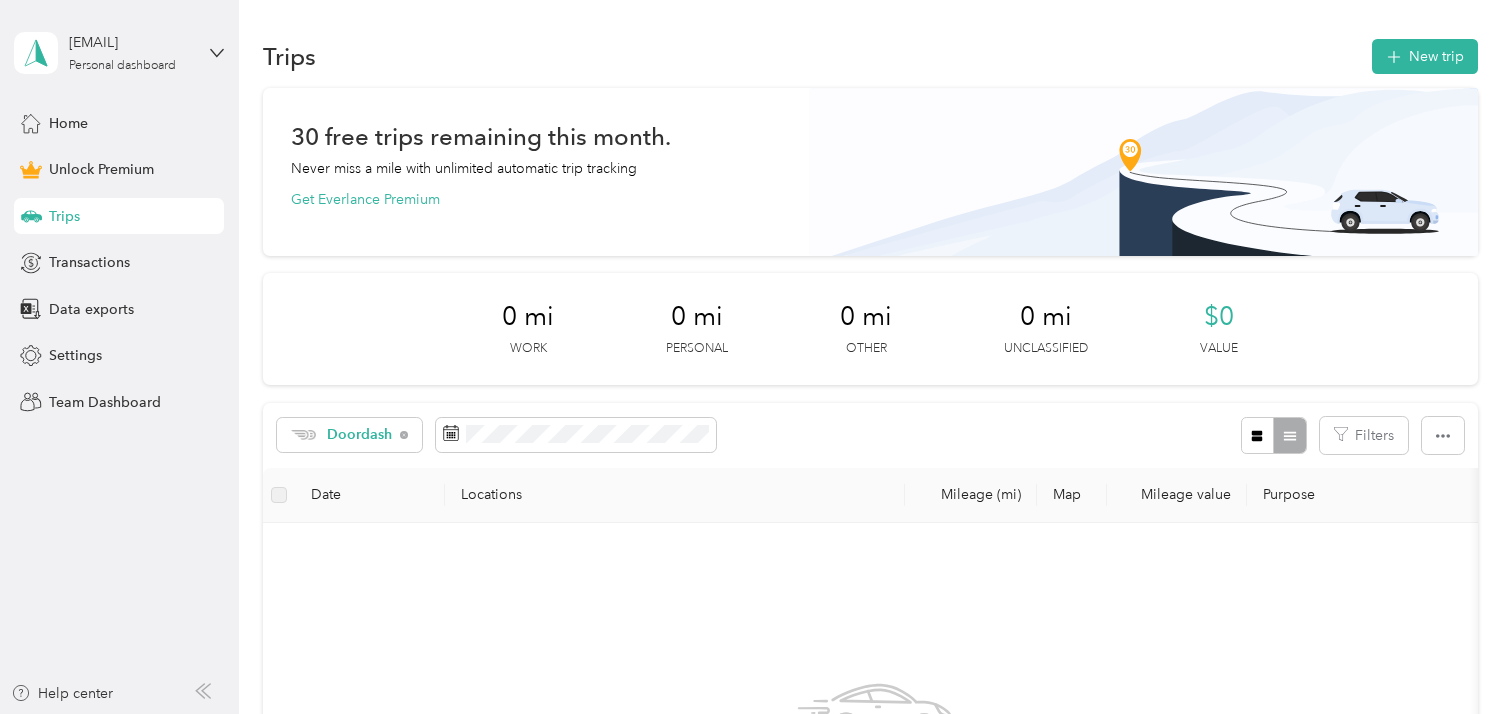 click on "Home Unlock Premium Trips Transactions Data exports Settings Team Dashboard" at bounding box center [119, 262] 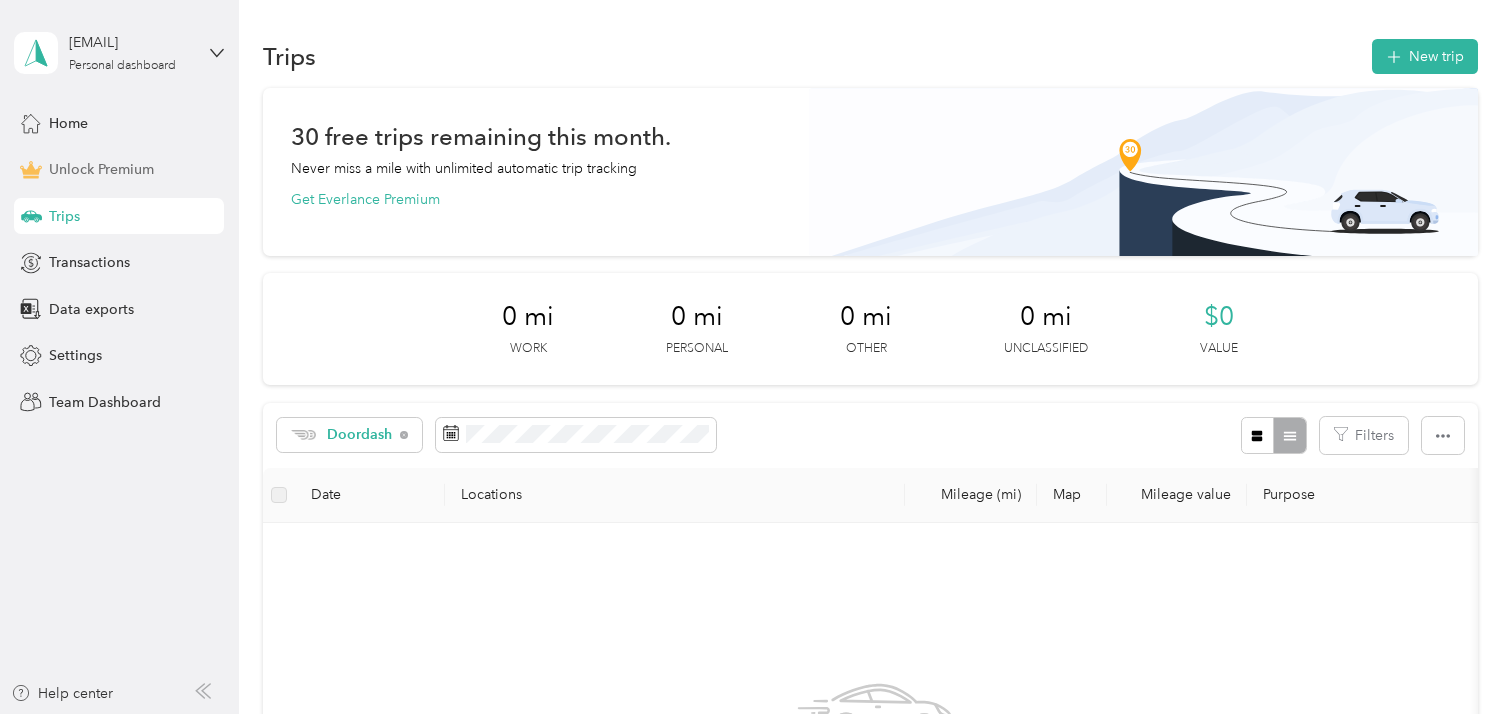 click on "Unlock Premium" at bounding box center (101, 169) 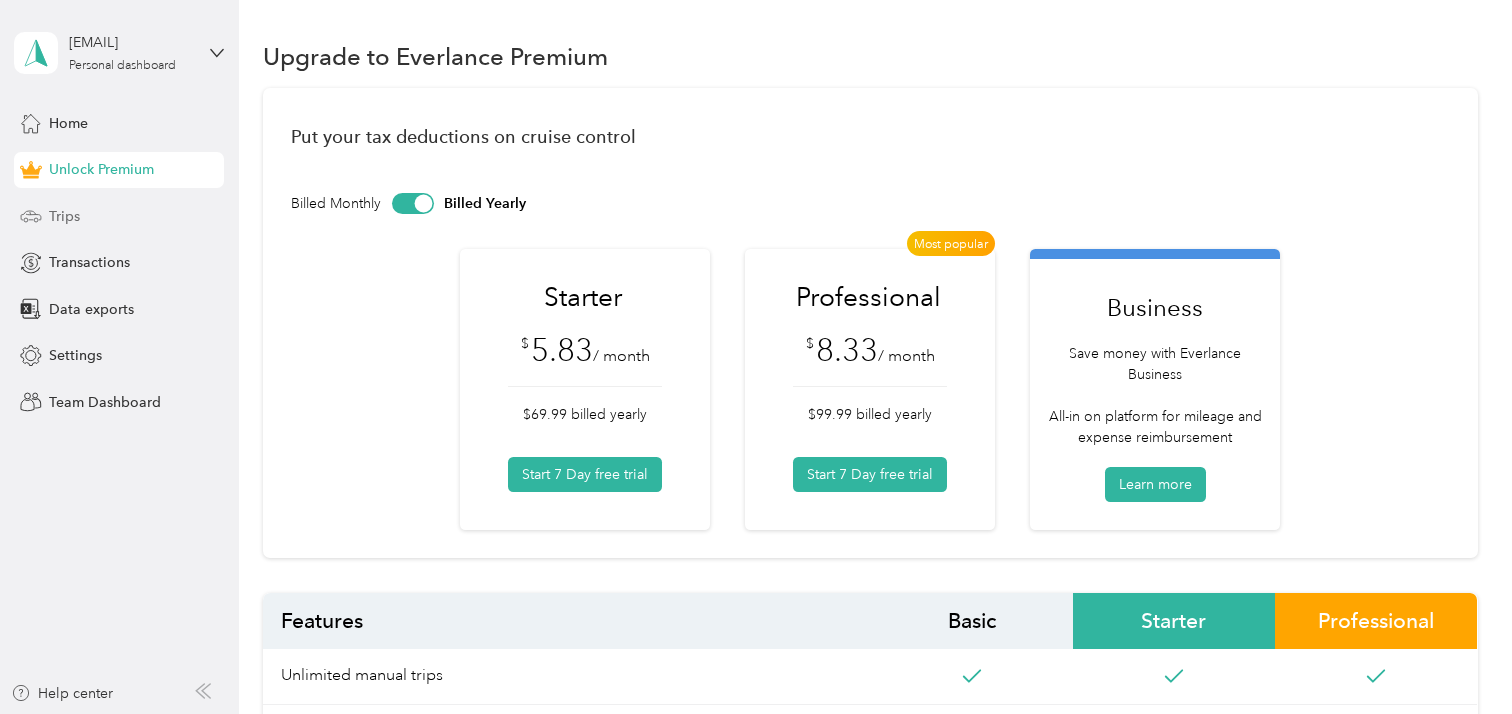 click on "Trips" at bounding box center (119, 216) 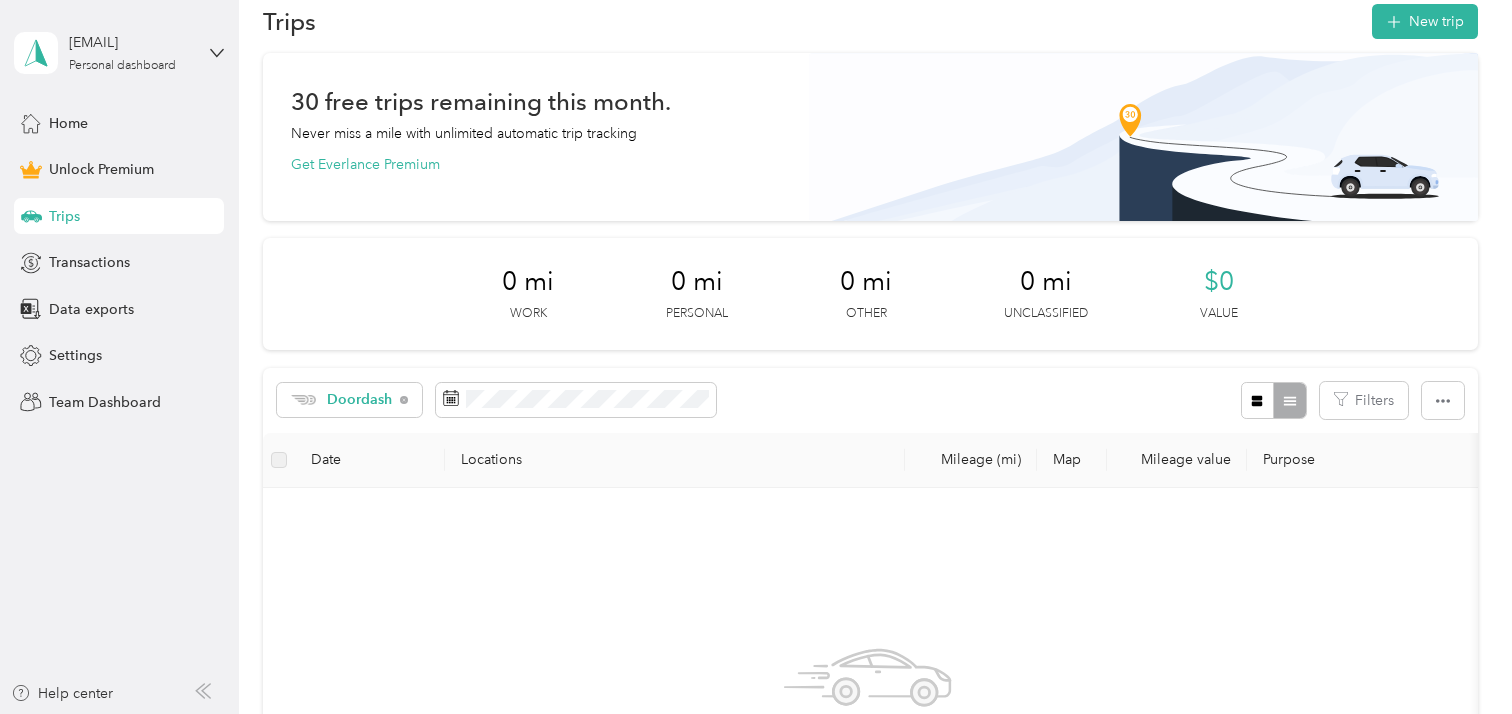 scroll, scrollTop: 40, scrollLeft: 0, axis: vertical 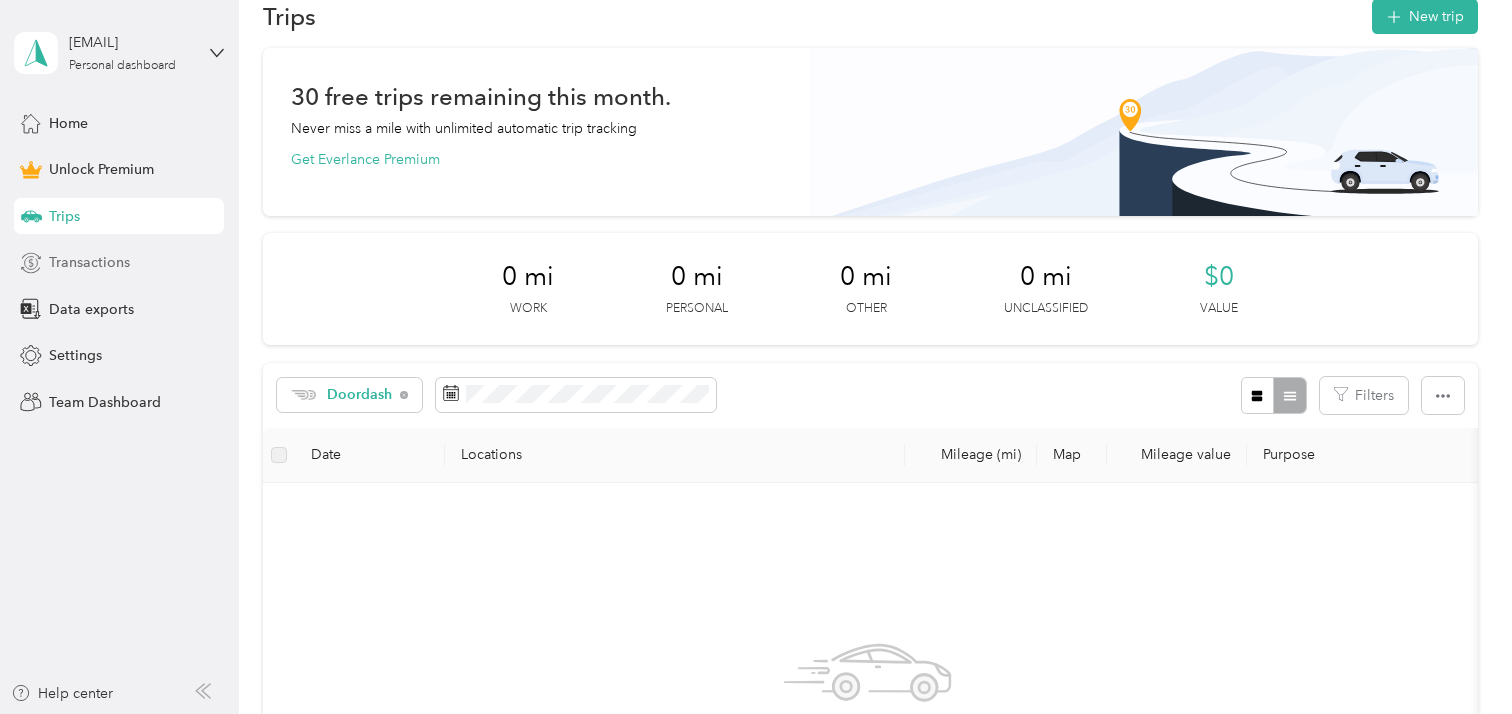 click on "Transactions" at bounding box center [89, 262] 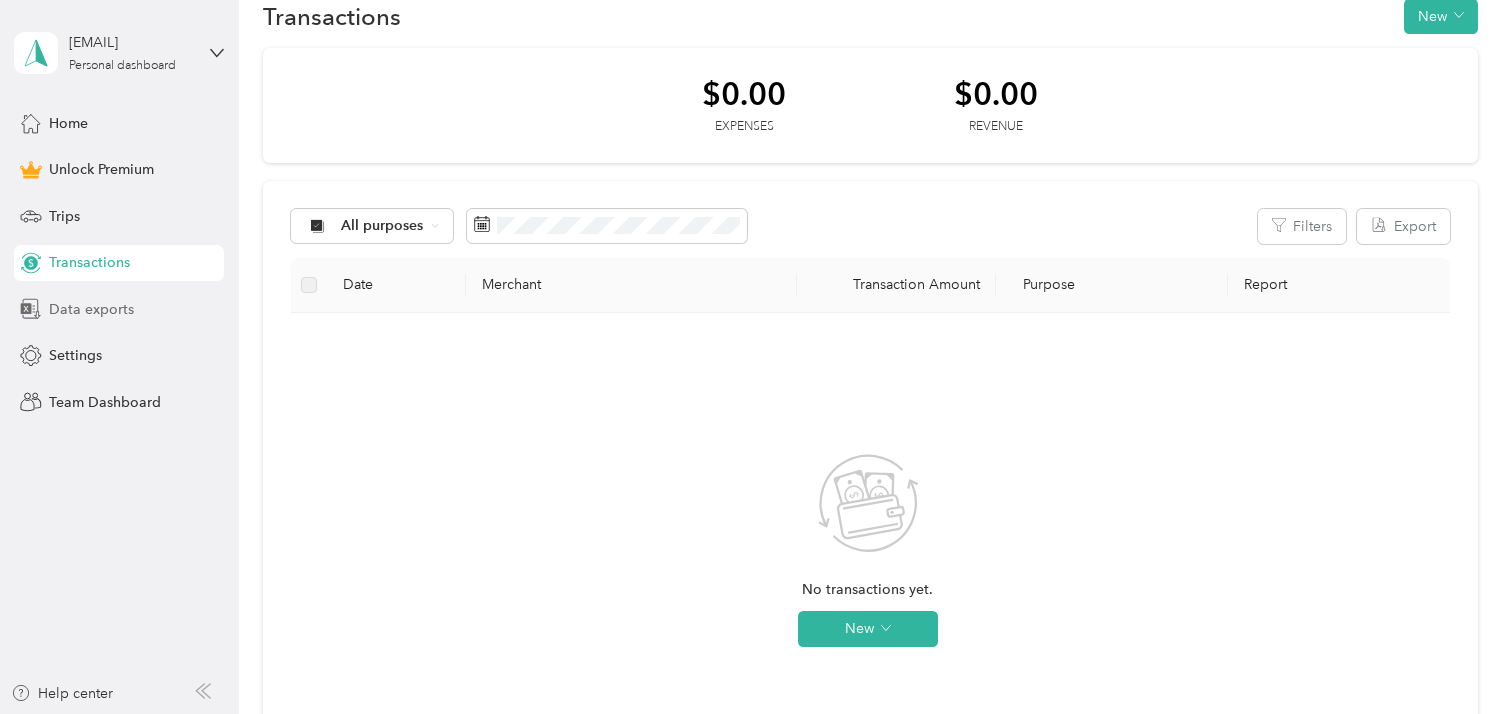 click on "Data exports" at bounding box center [91, 309] 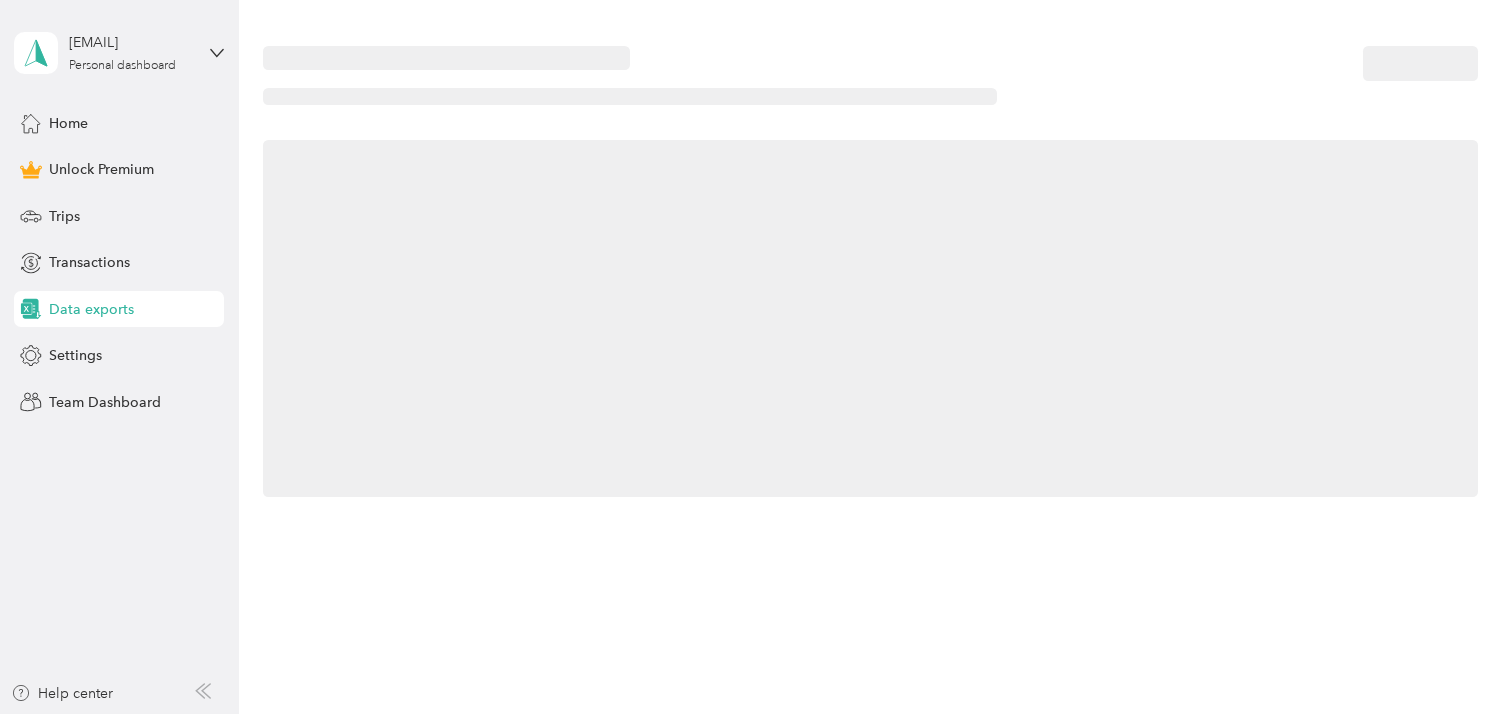 scroll, scrollTop: 0, scrollLeft: 0, axis: both 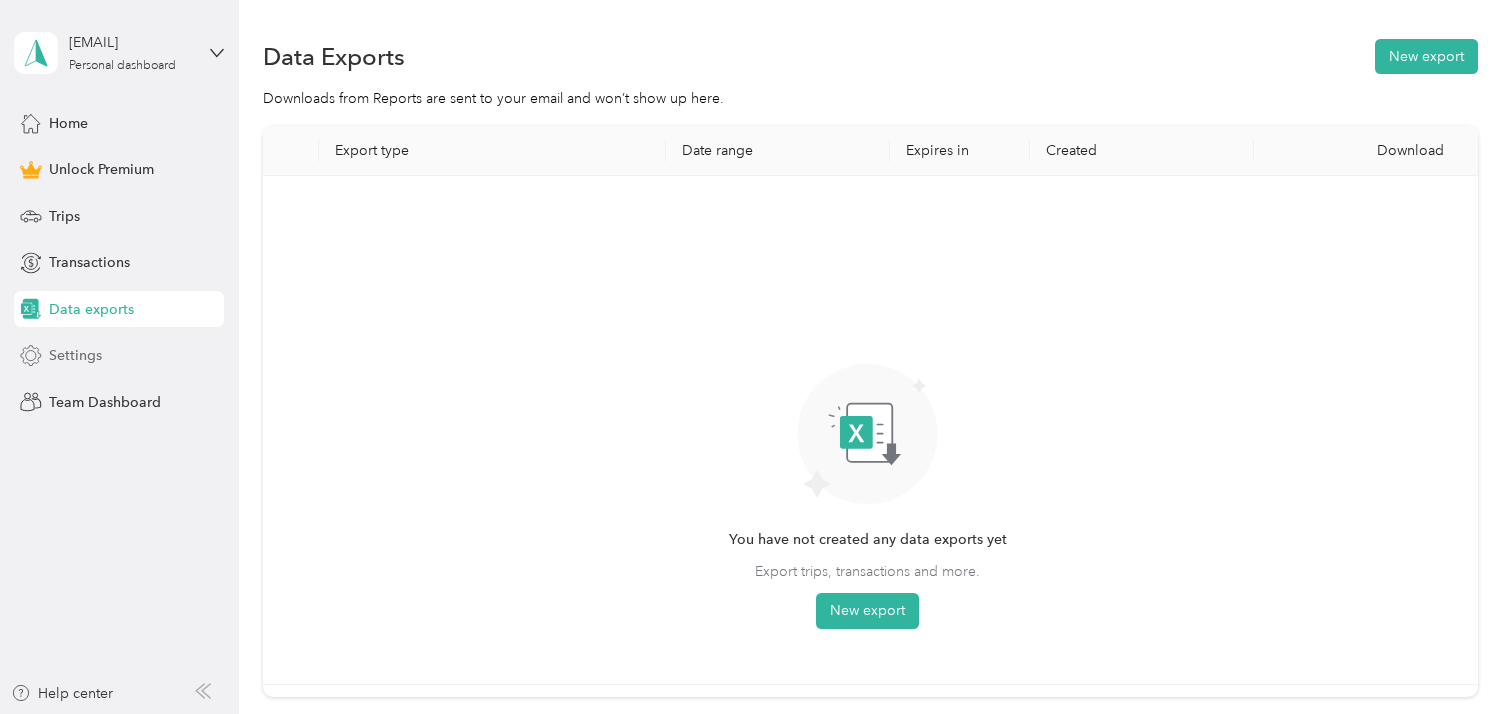 click on "Settings" at bounding box center (75, 355) 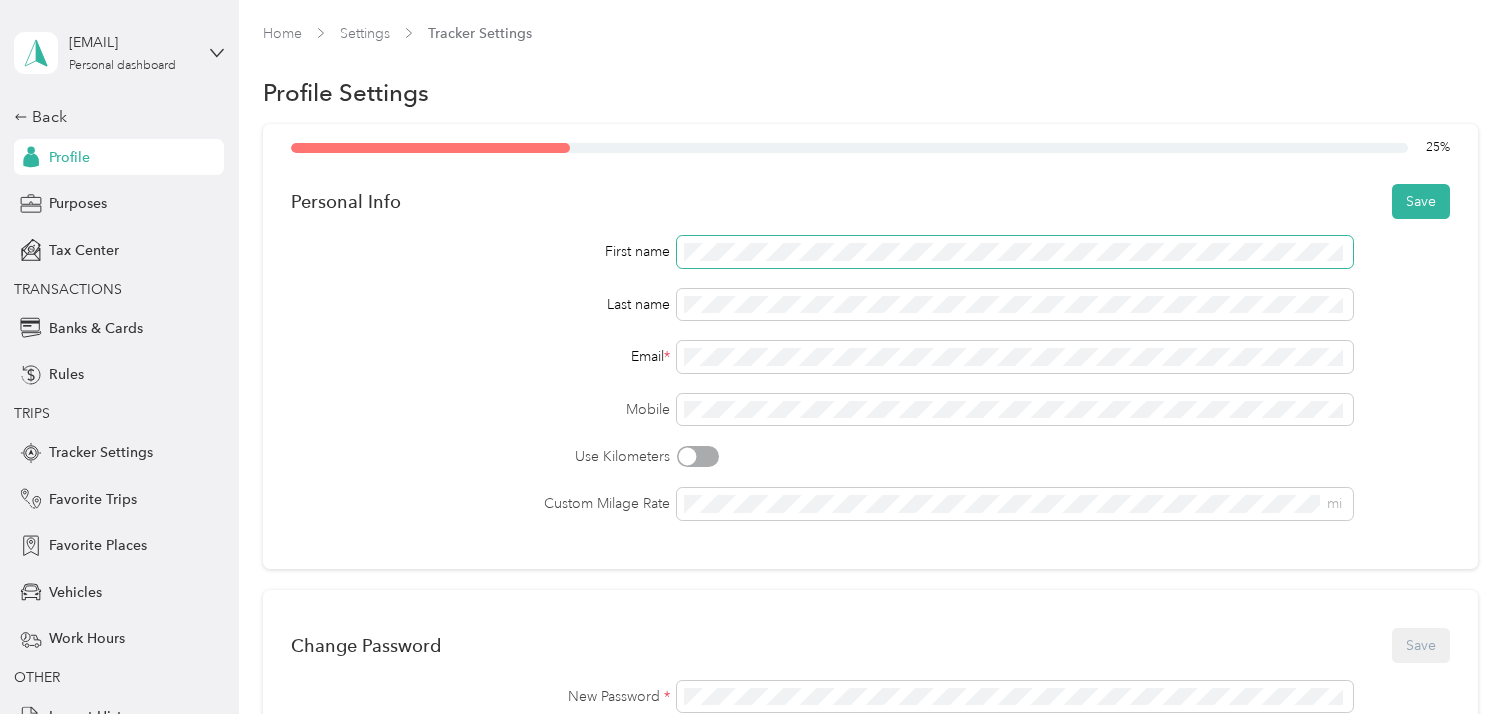 scroll, scrollTop: 0, scrollLeft: 0, axis: both 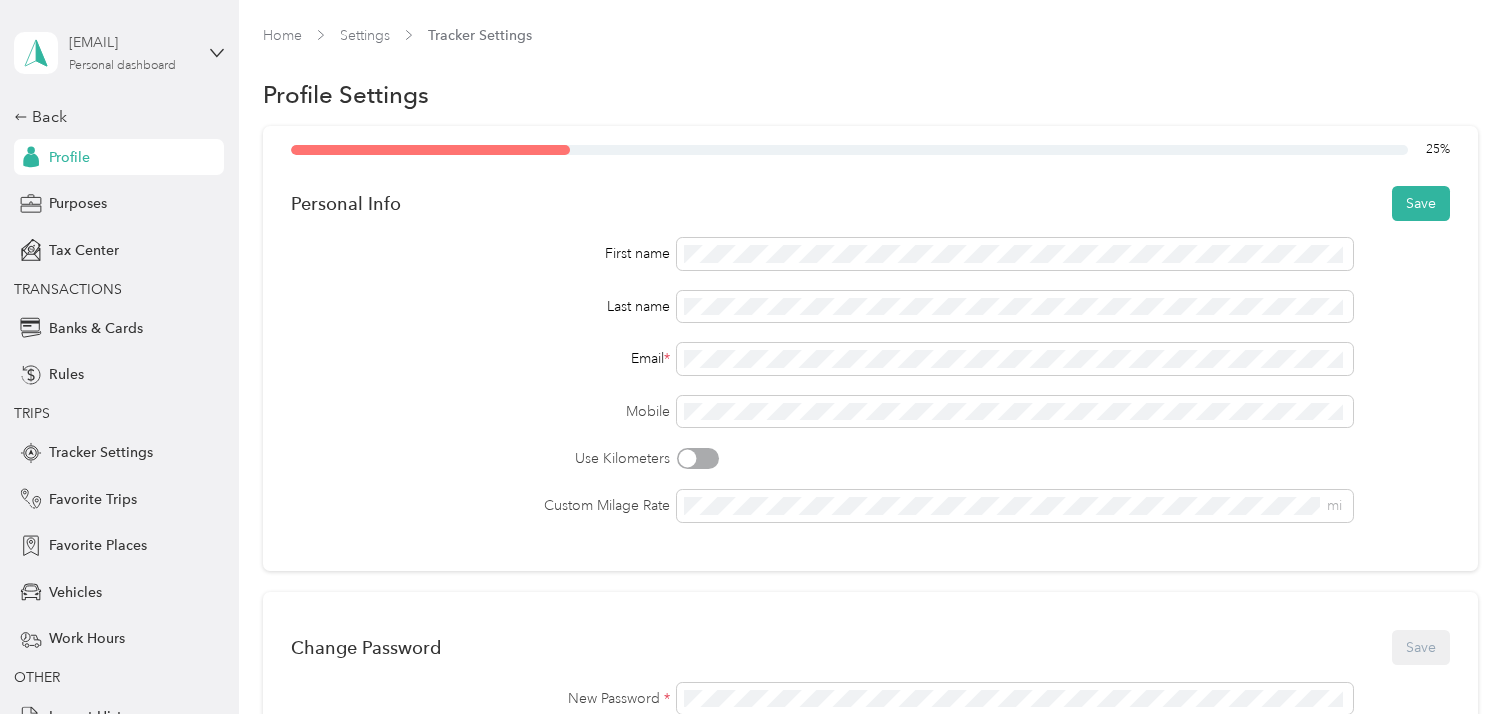 click on "[EMAIL]" at bounding box center (131, 42) 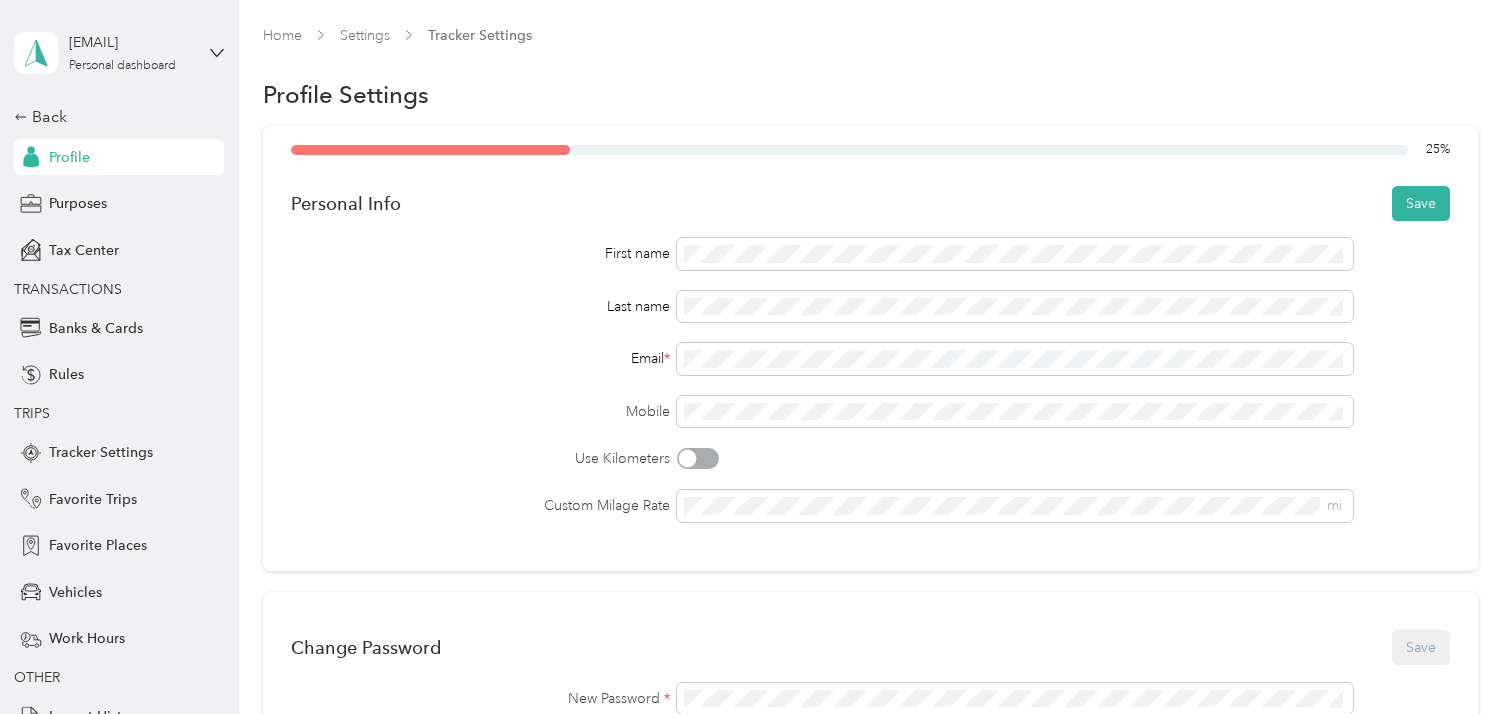 click on "Log out" at bounding box center [159, 164] 